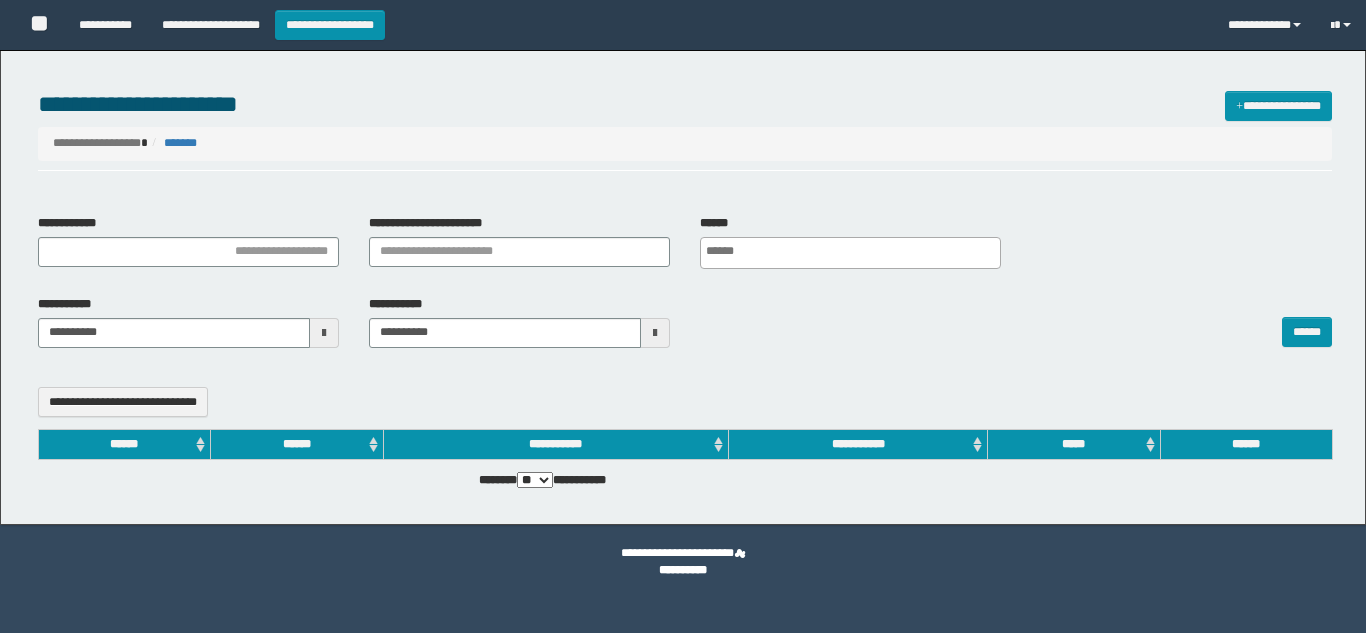 select 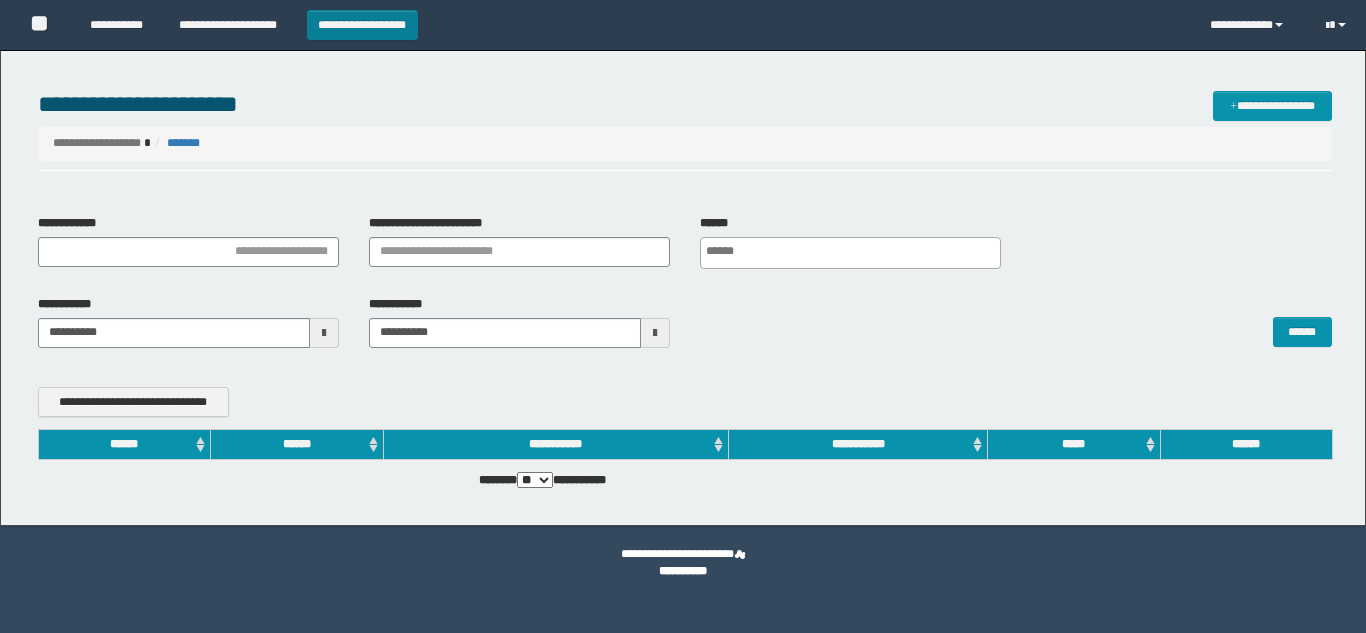 scroll, scrollTop: 0, scrollLeft: 0, axis: both 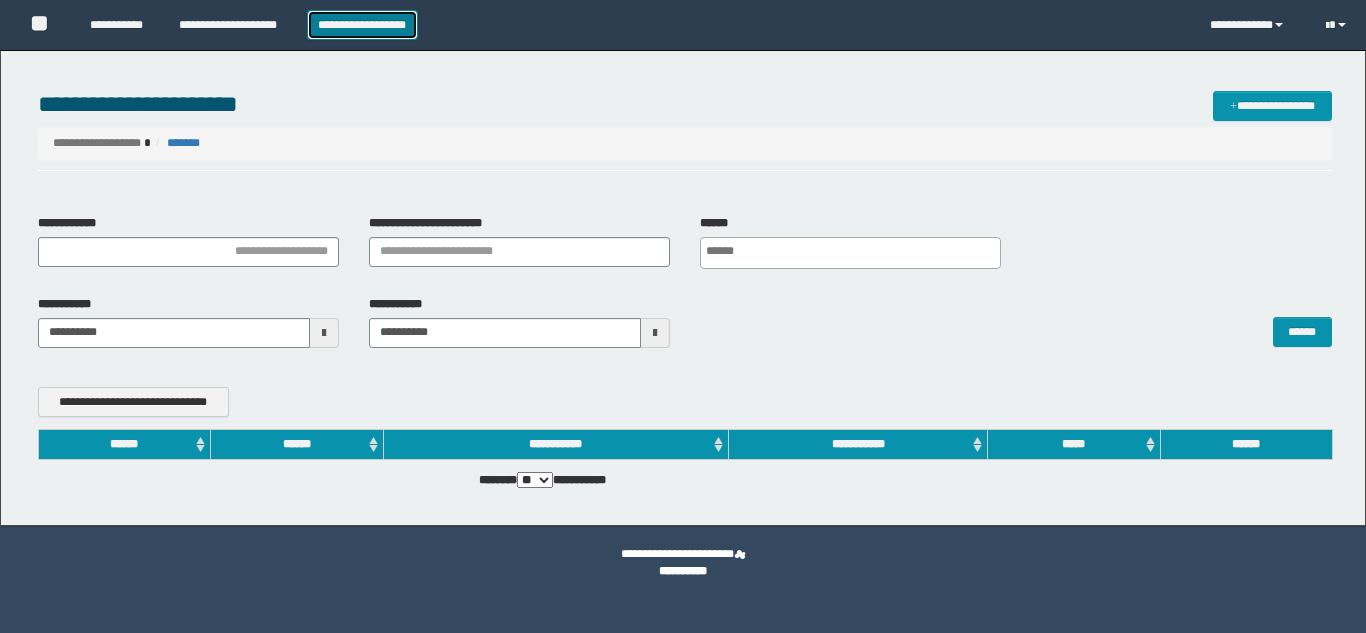 click on "**********" at bounding box center [362, 25] 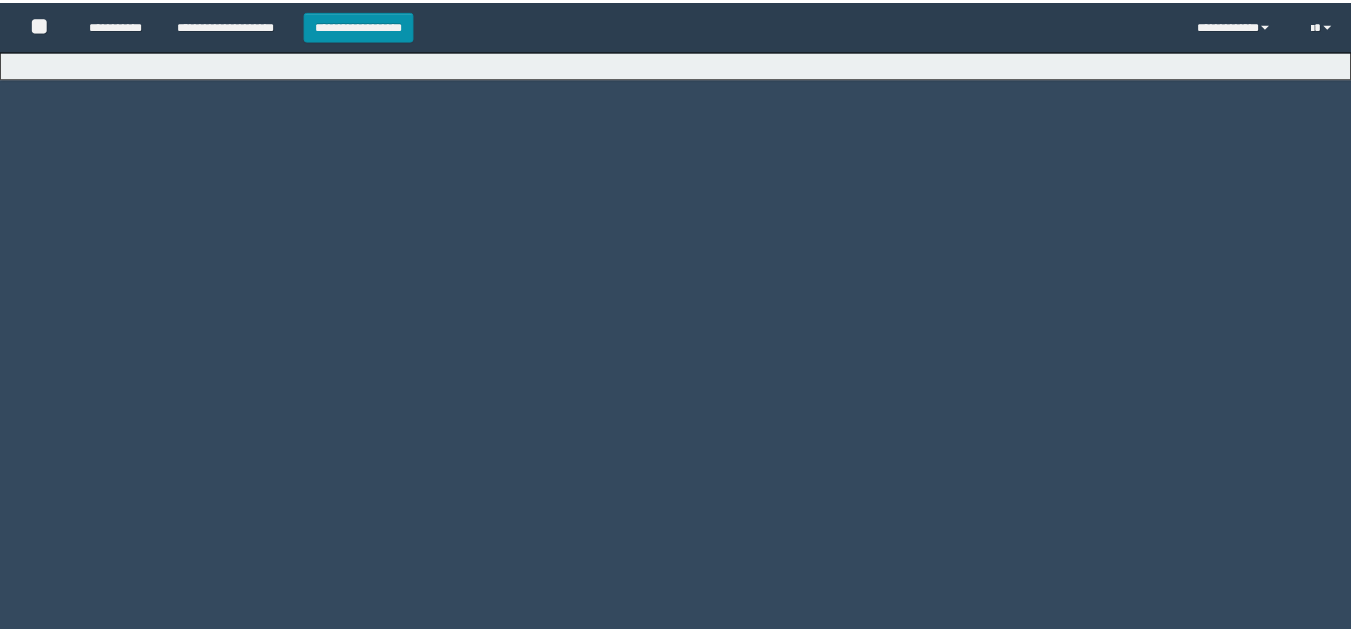 scroll, scrollTop: 0, scrollLeft: 0, axis: both 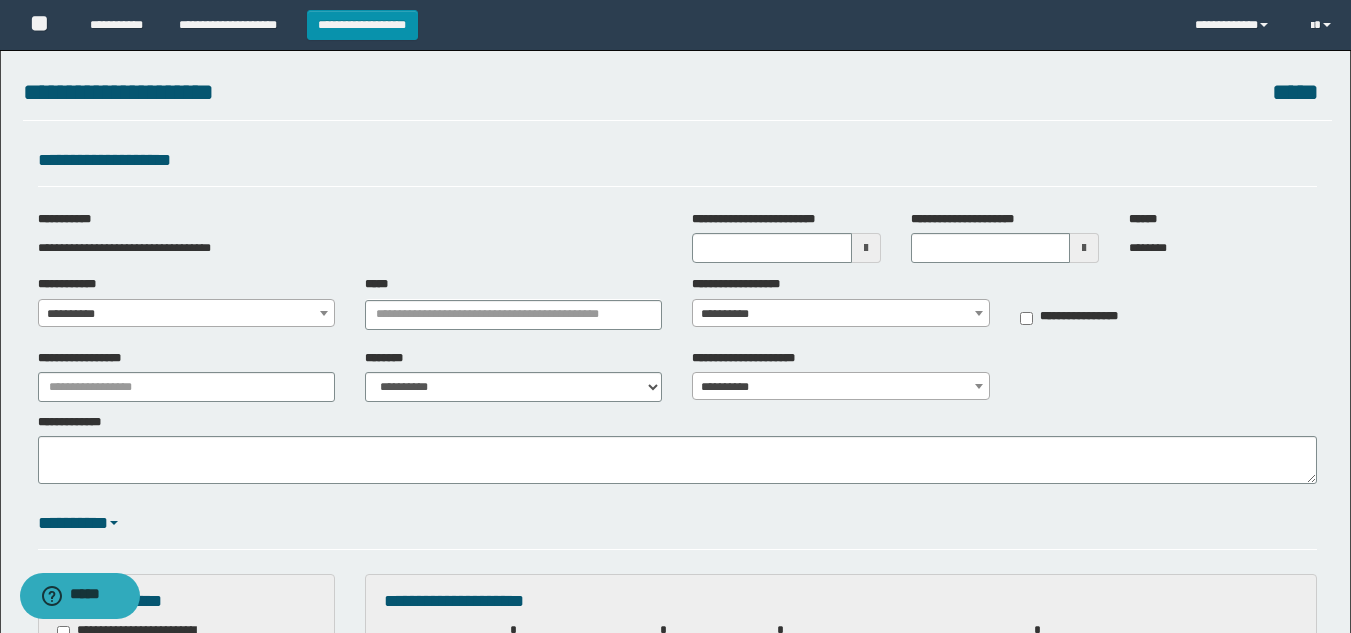 click at bounding box center (866, 248) 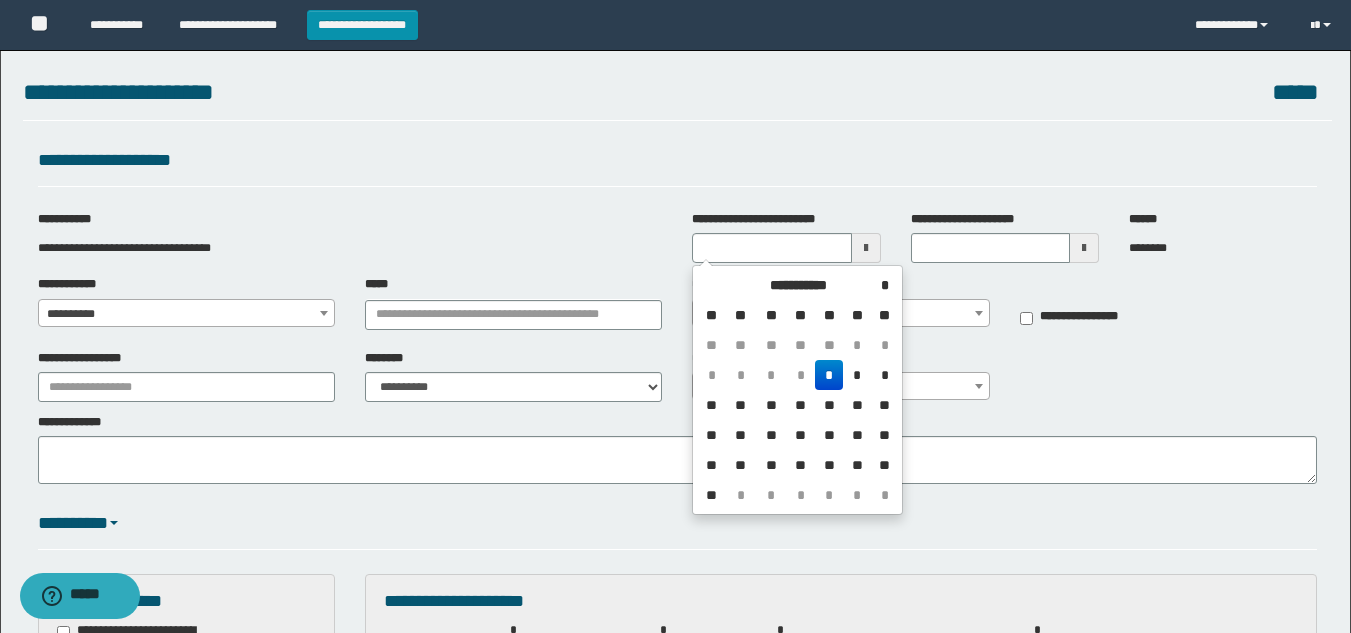 click on "*" at bounding box center [829, 375] 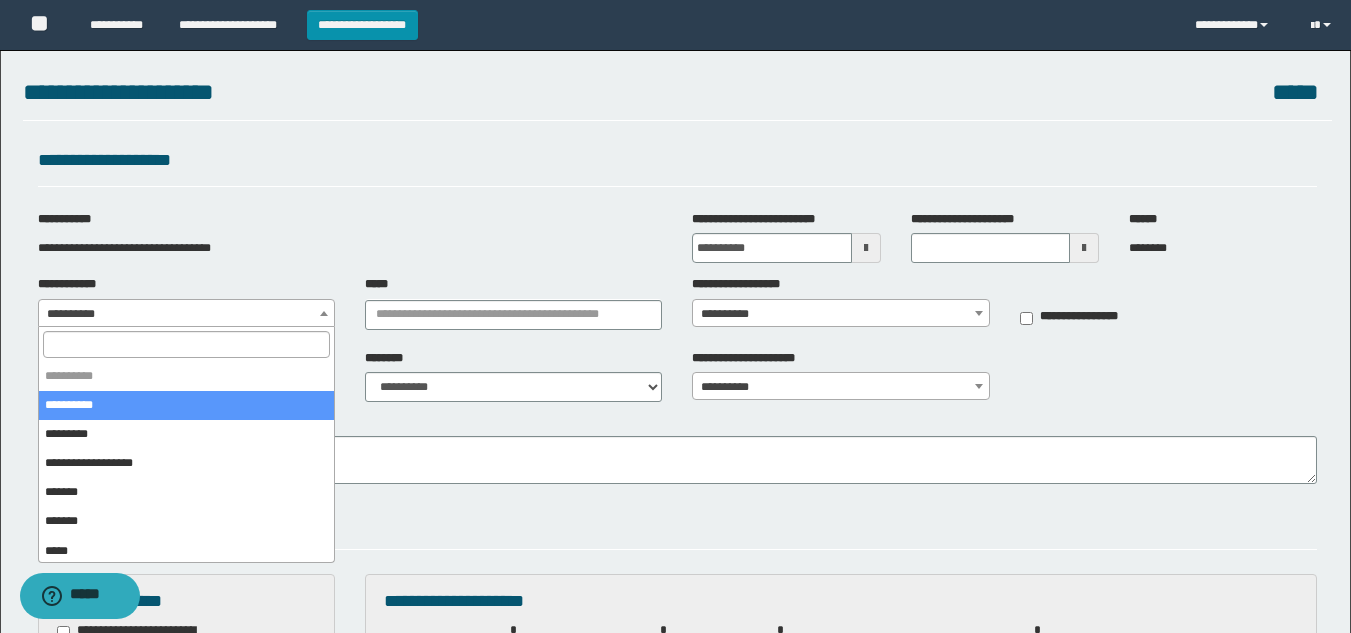 click on "**********" at bounding box center [675, 316] 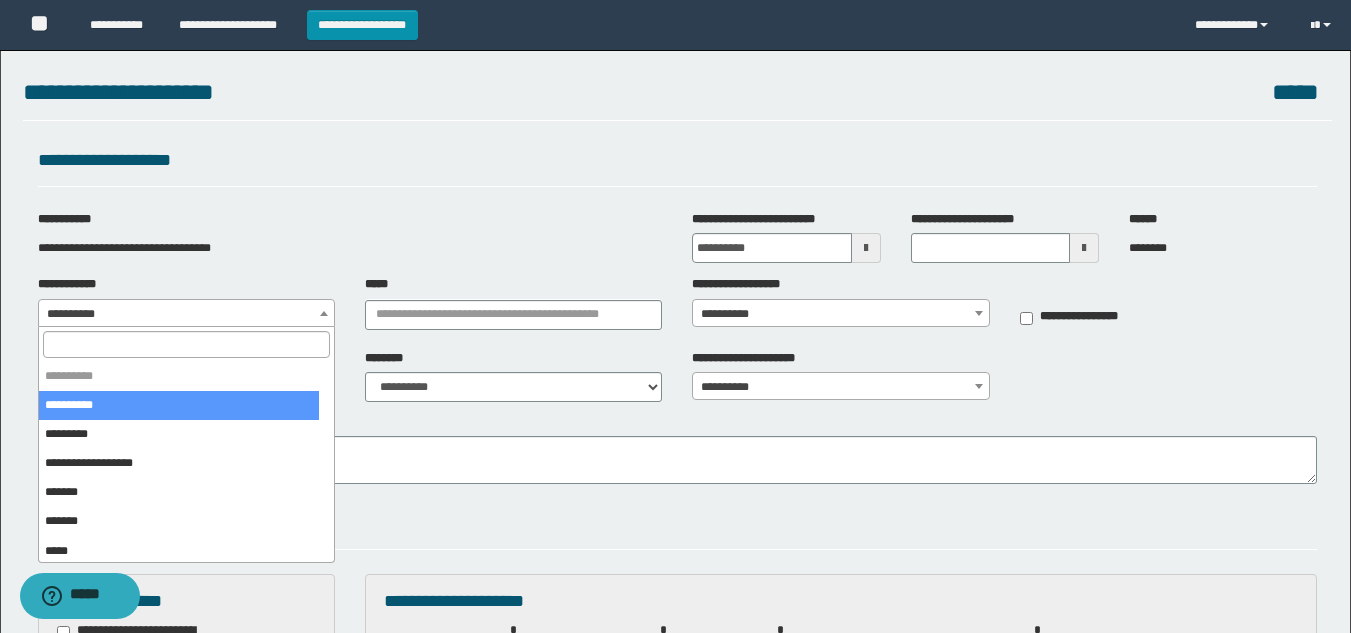 click at bounding box center (186, 344) 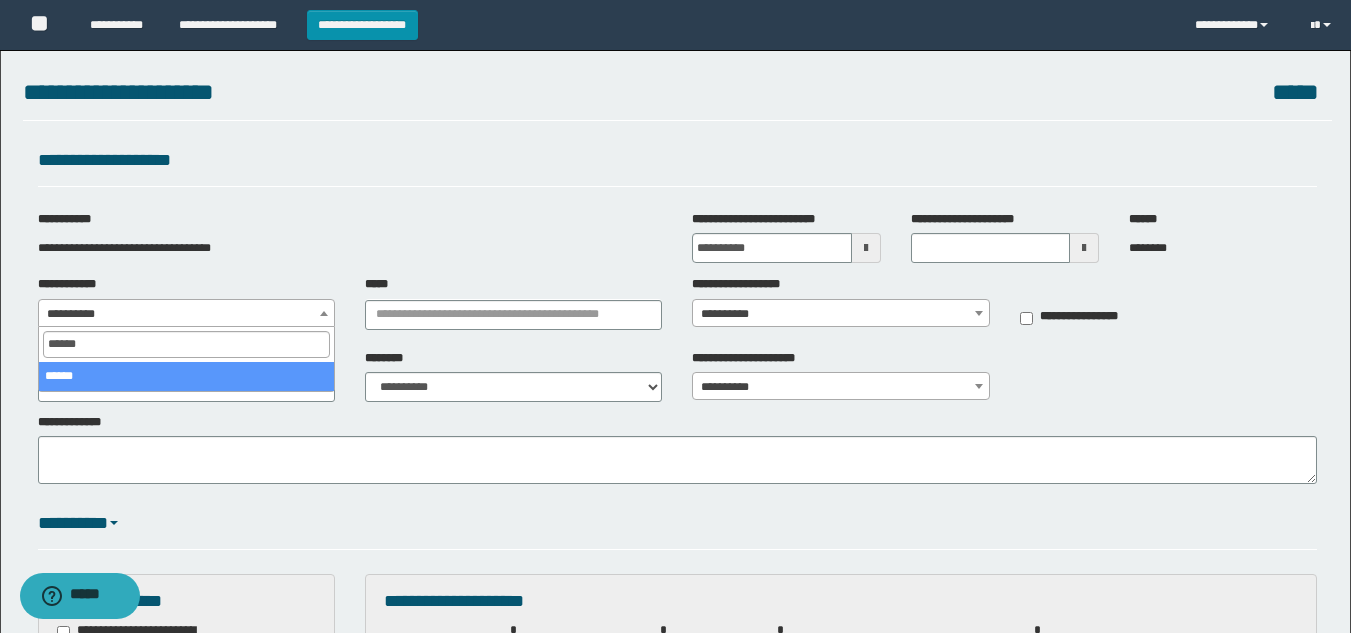 type on "******" 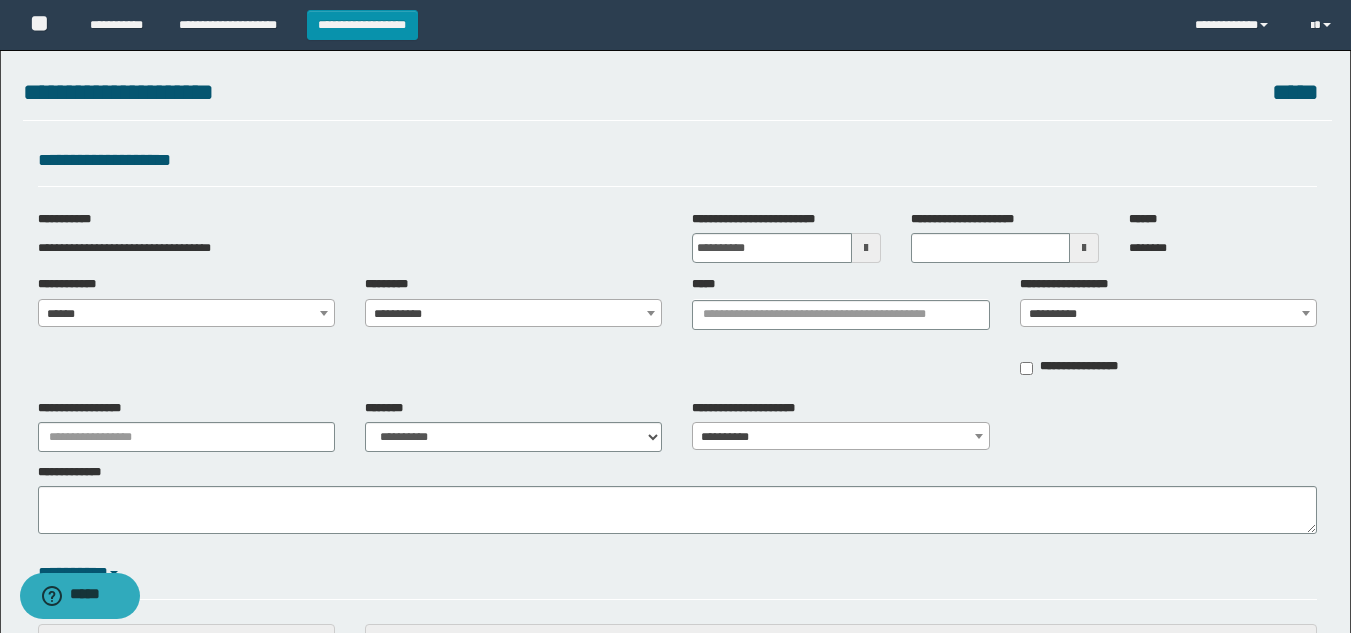 click on "**********" at bounding box center (513, 314) 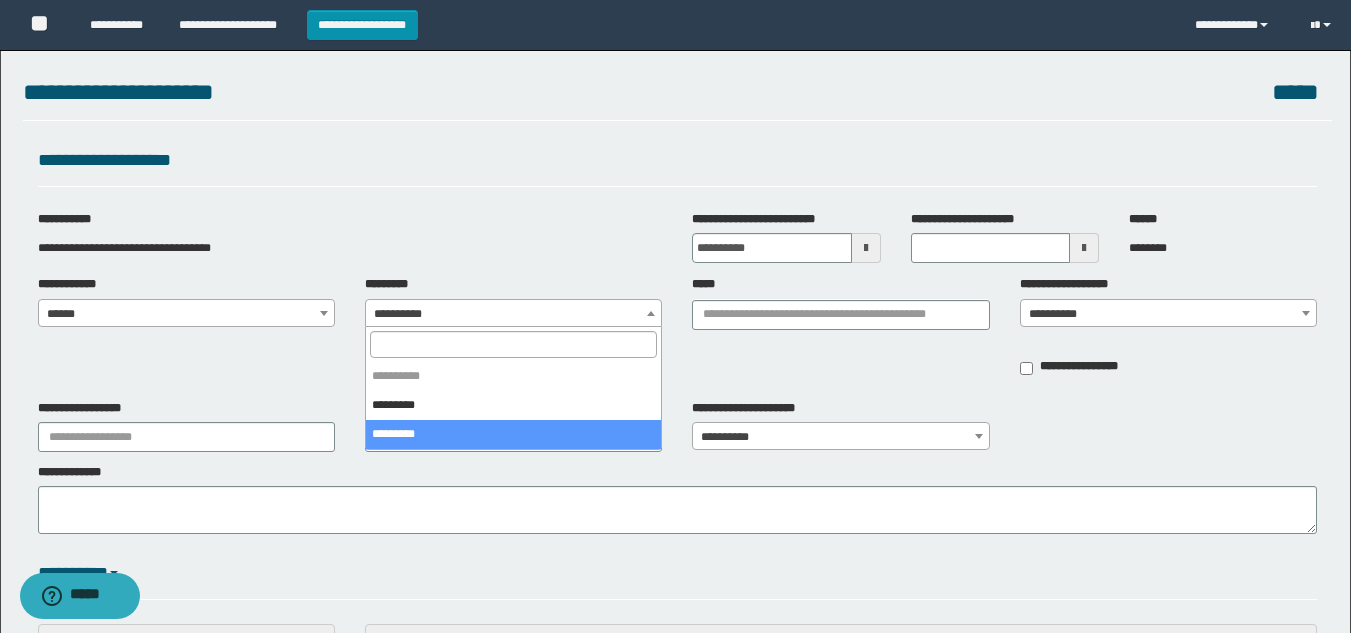 select on "****" 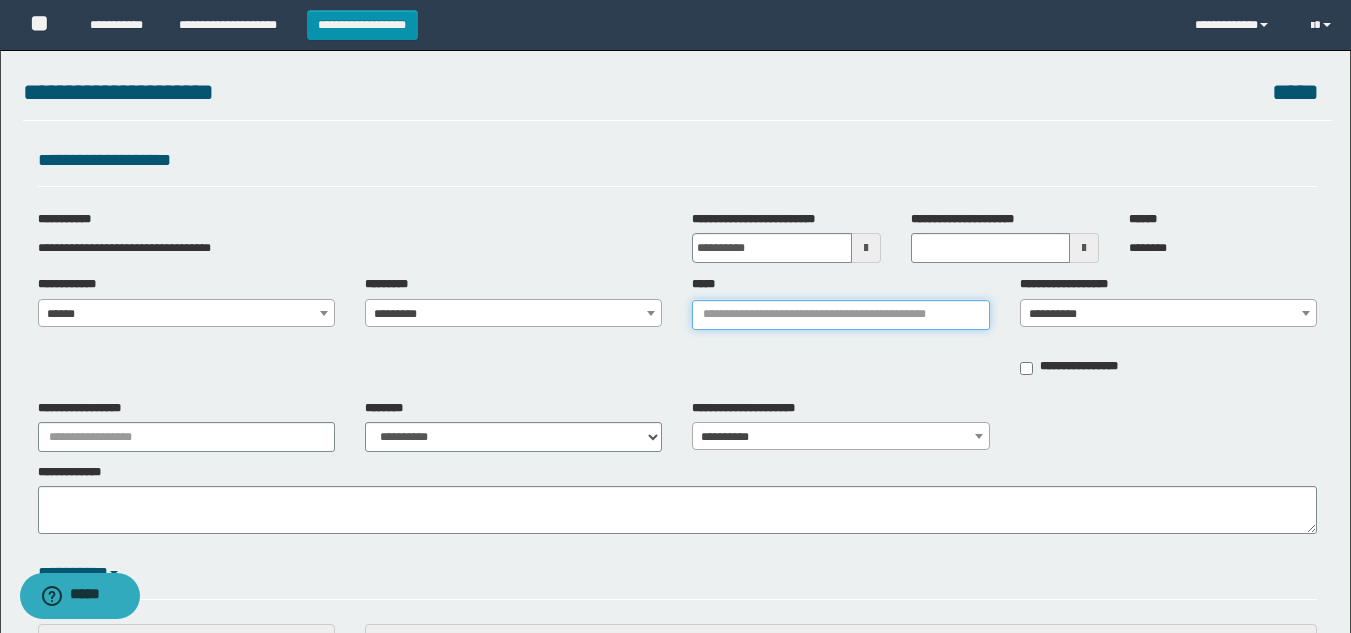 click on "*****" at bounding box center (840, 315) 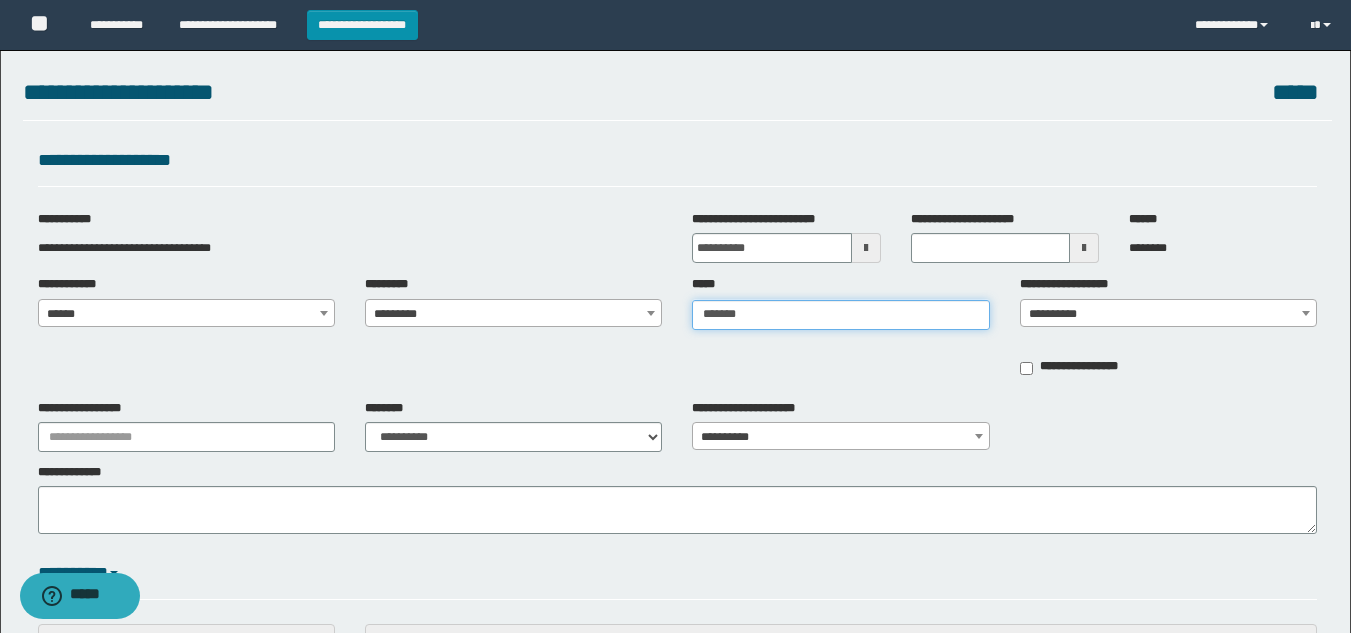 type on "********" 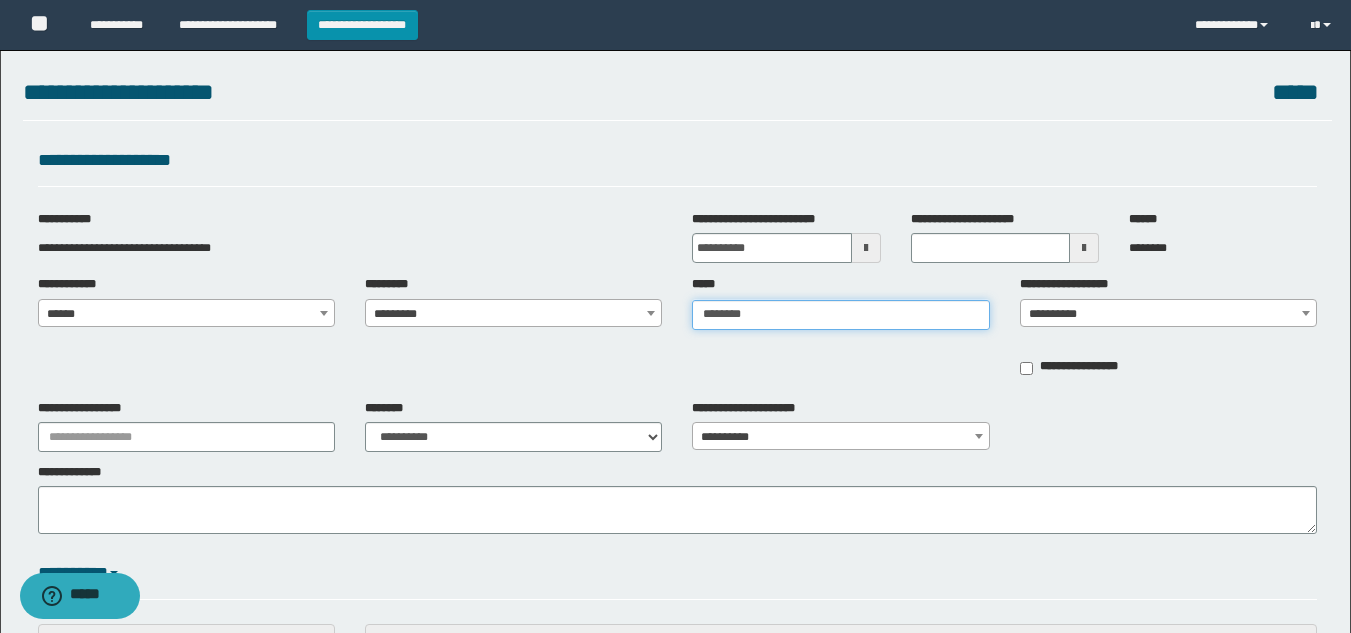 type on "********" 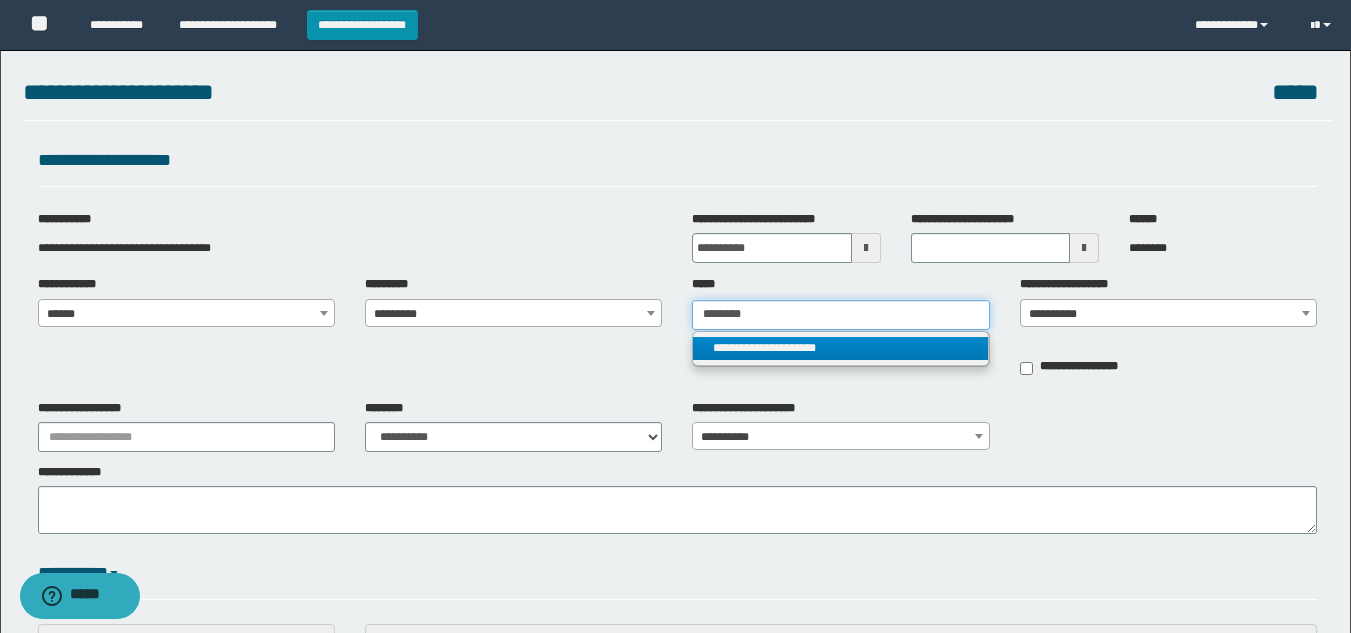 type on "********" 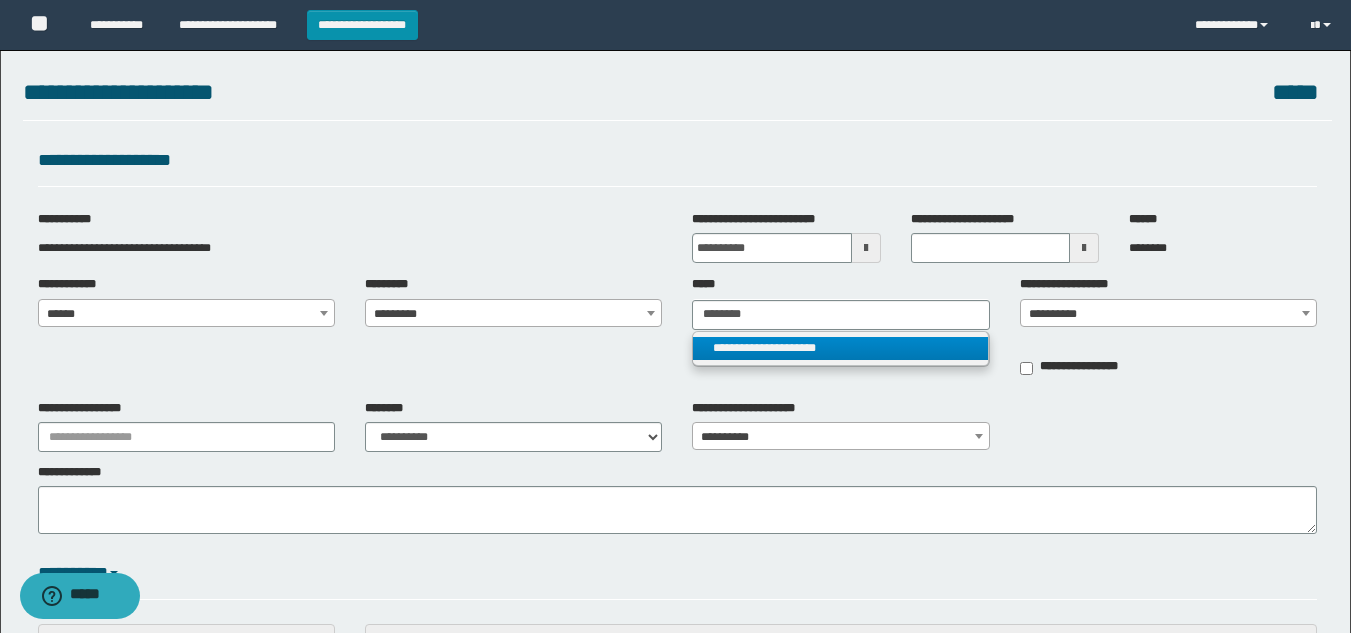 type 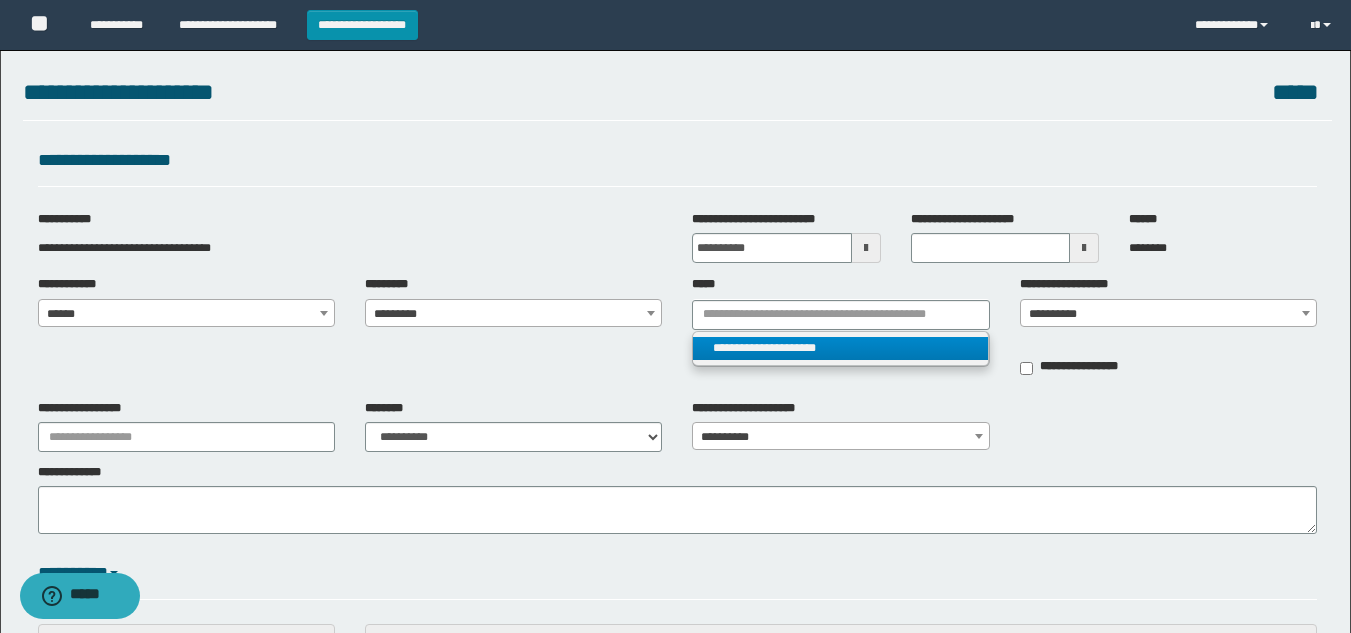 click on "**********" at bounding box center (840, 348) 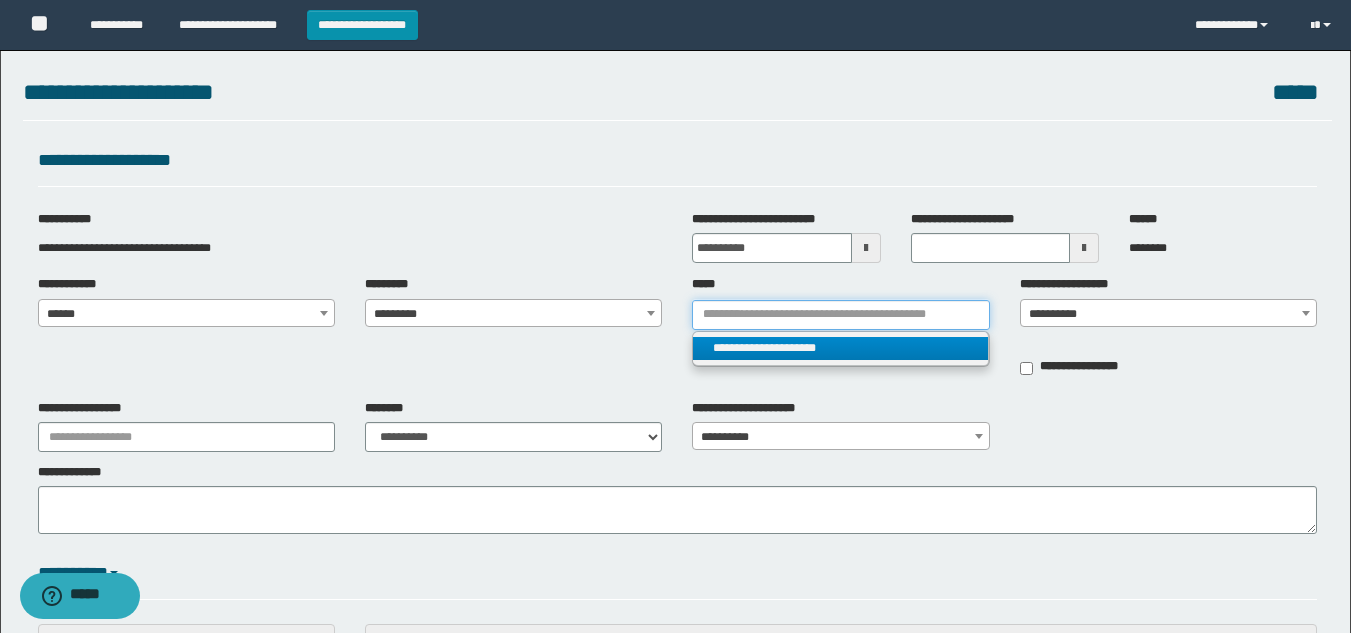 type 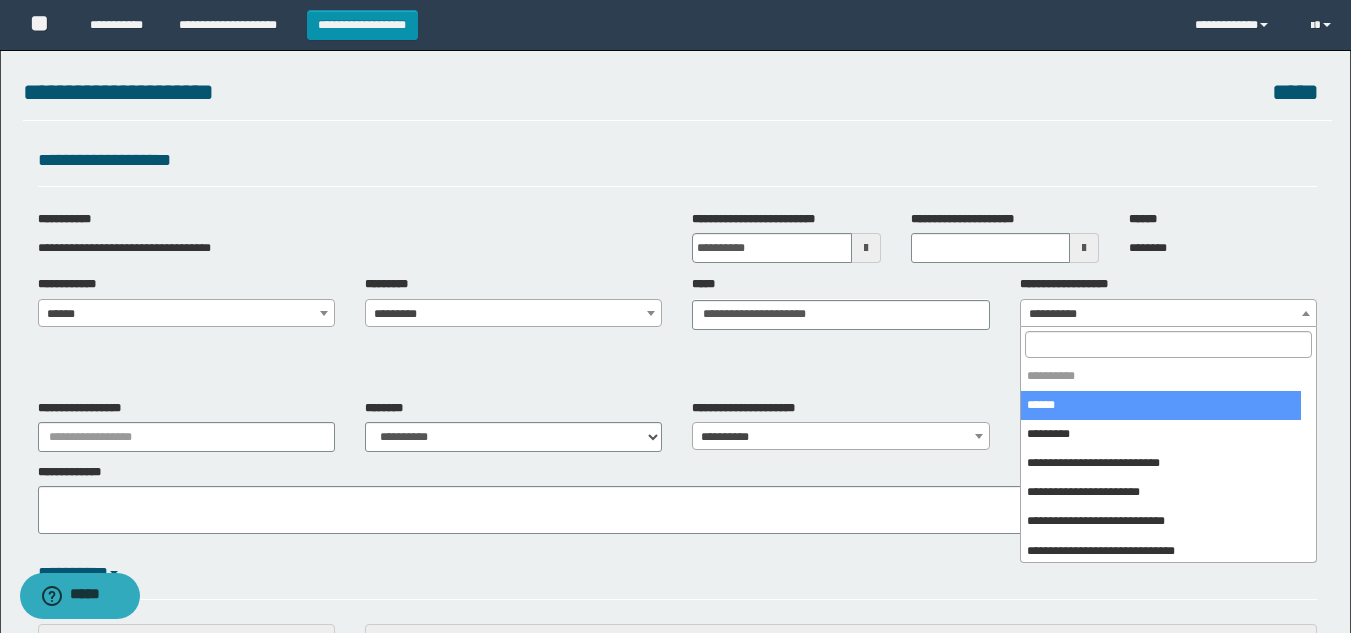 click on "**********" at bounding box center [1168, 314] 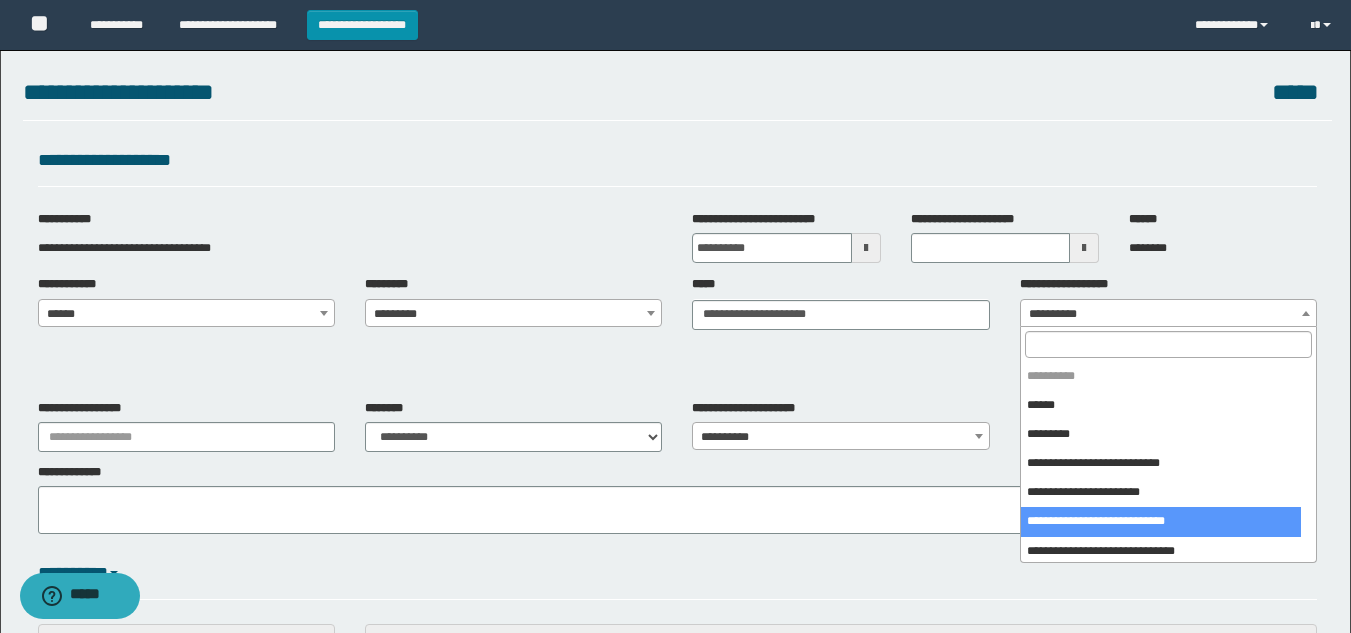 select on "***" 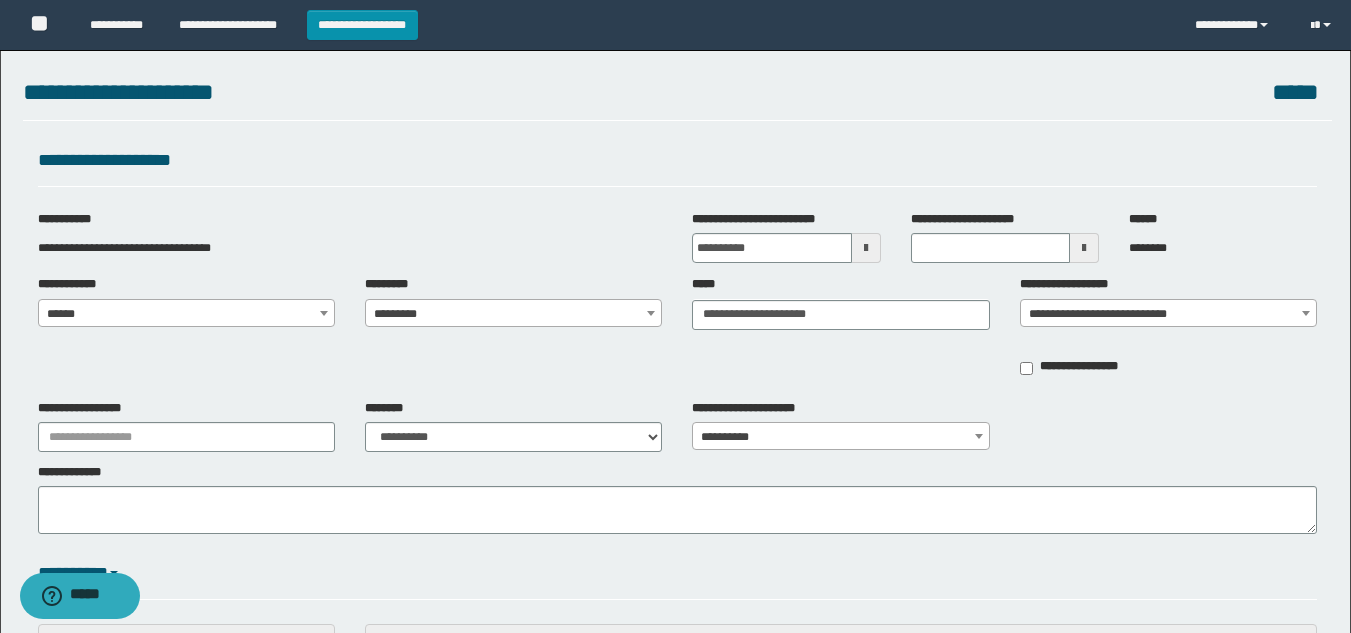 type on "**********" 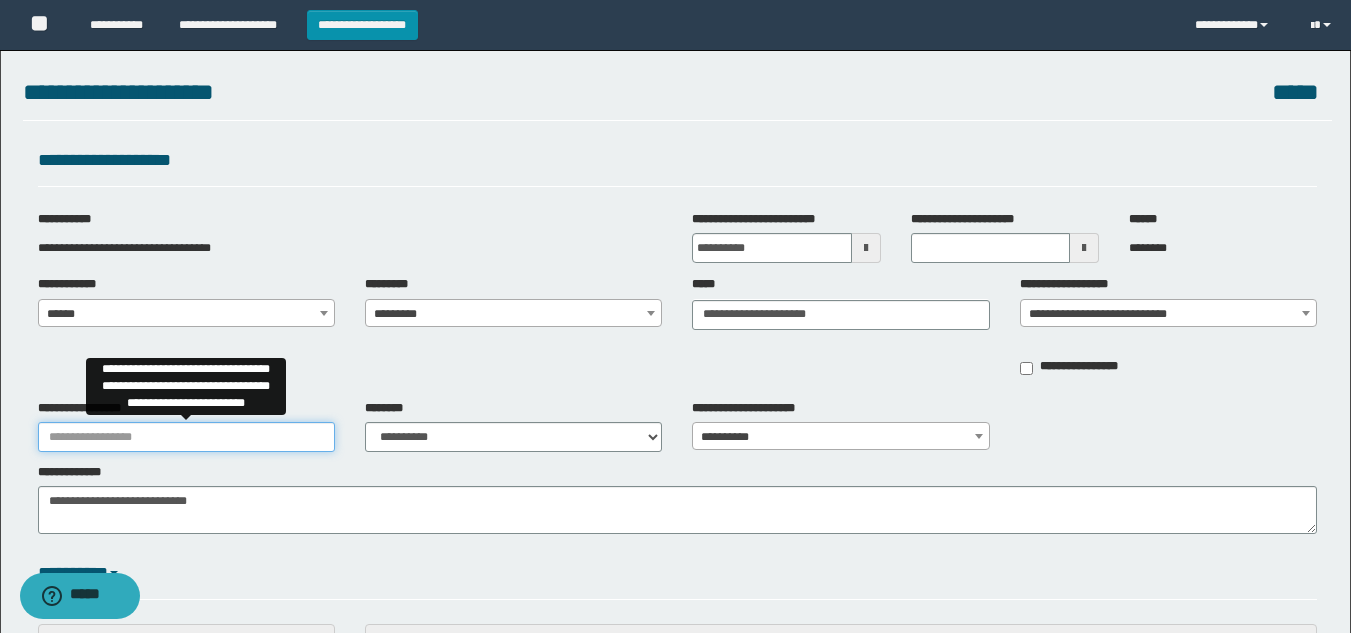 click on "**********" at bounding box center [186, 437] 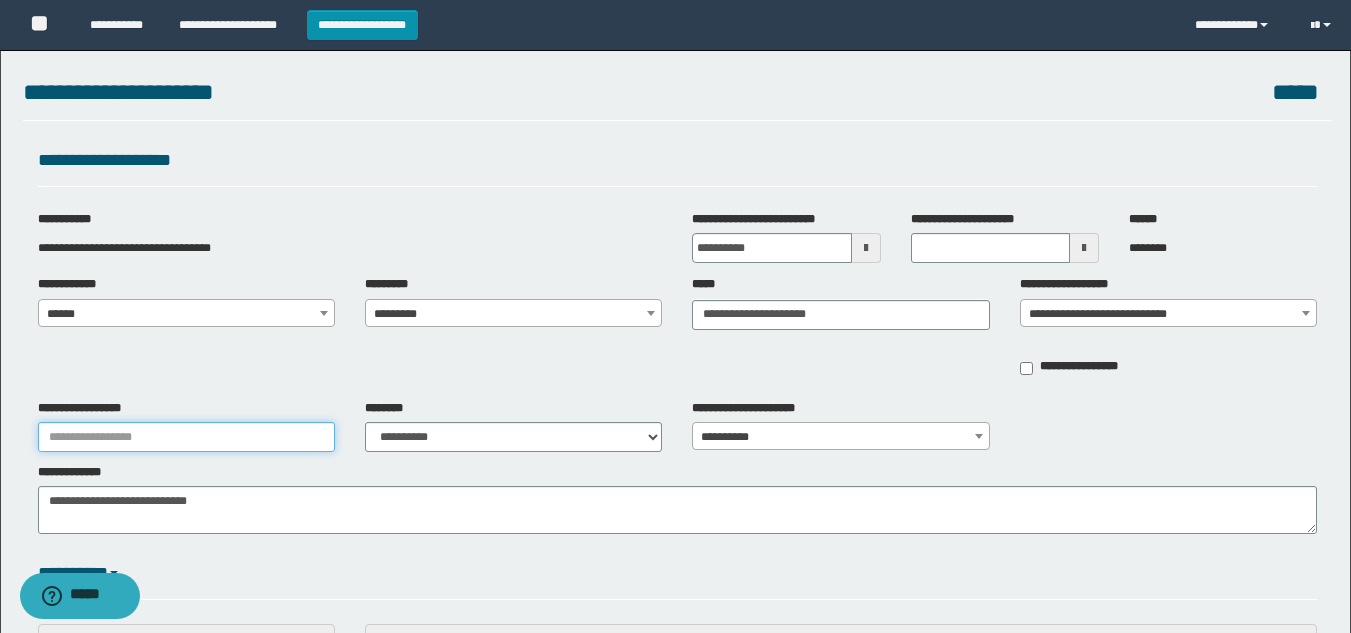 type on "**********" 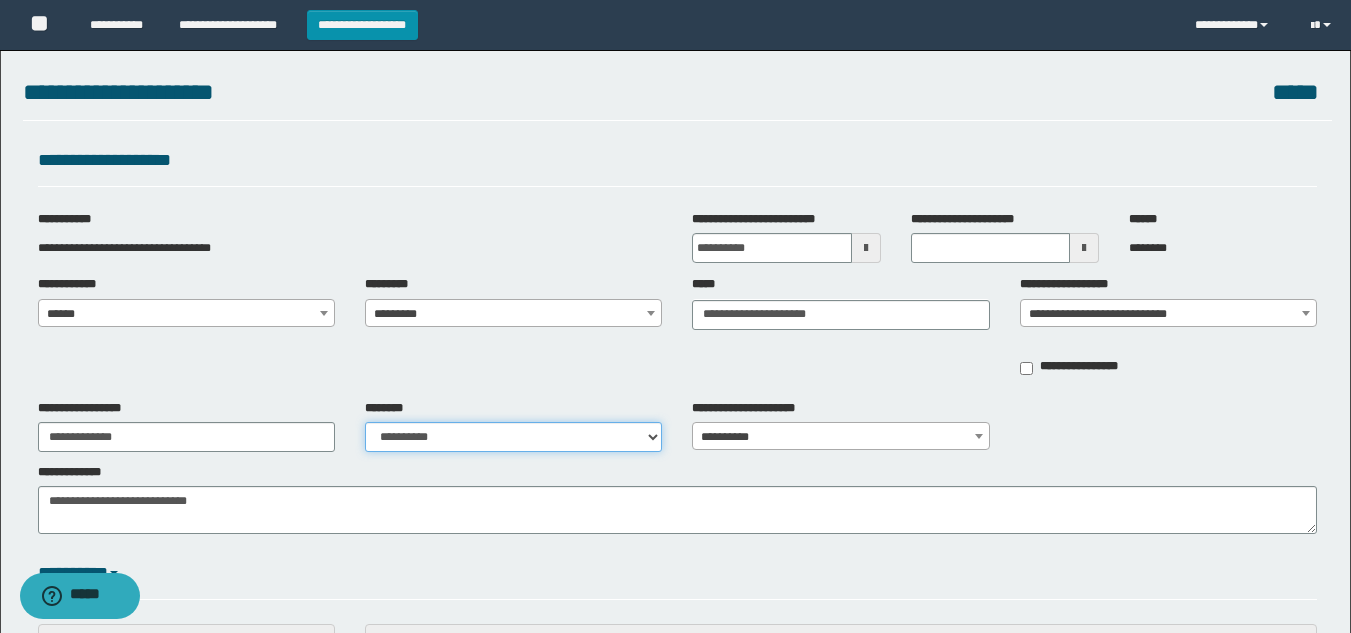 click on "**********" at bounding box center [513, 437] 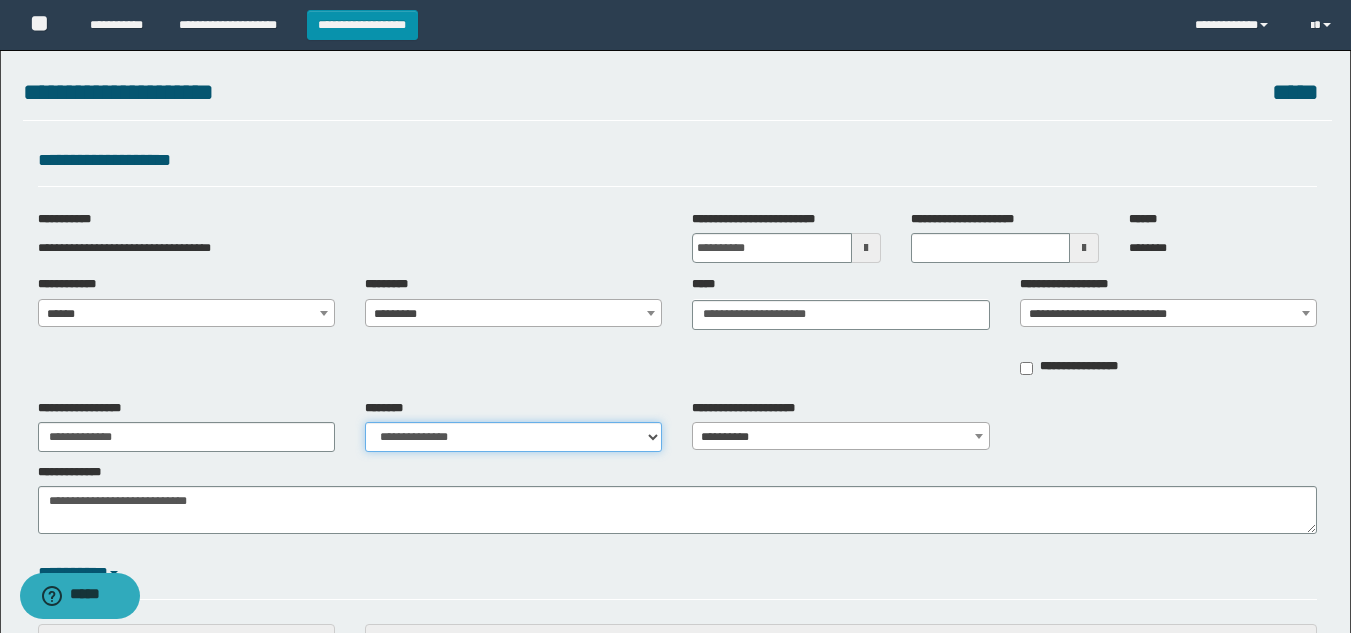 click on "**********" at bounding box center (513, 437) 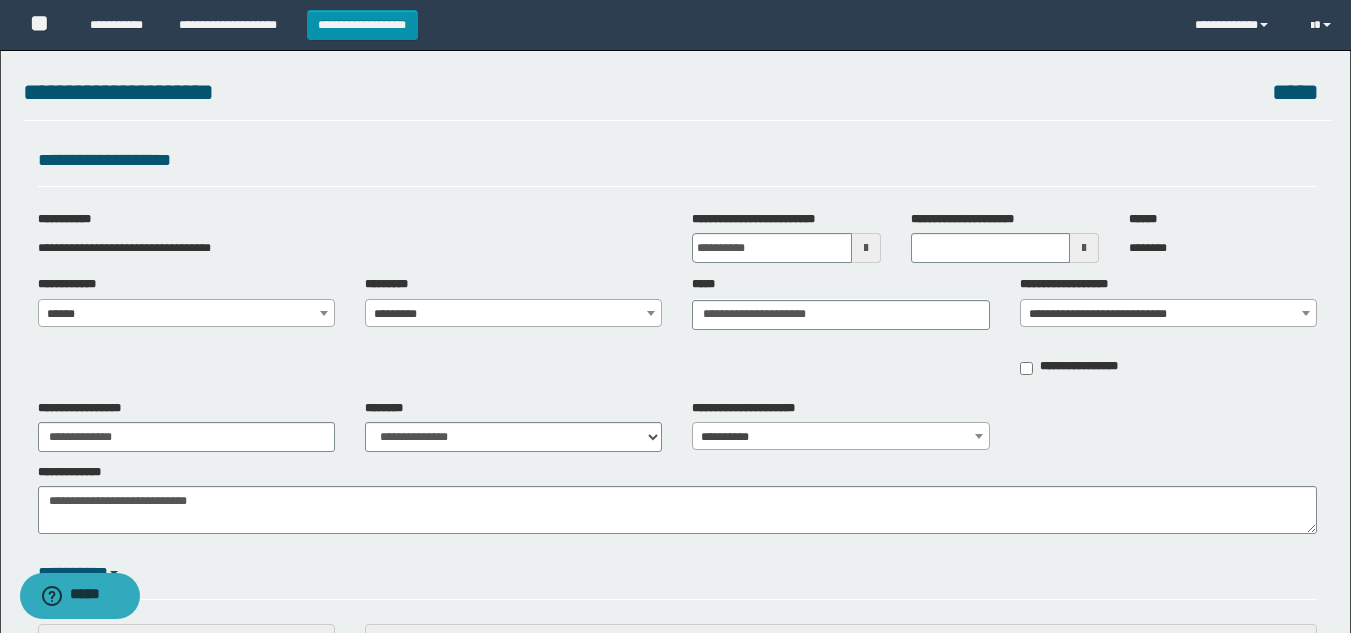 click on "**********" at bounding box center [677, 332] 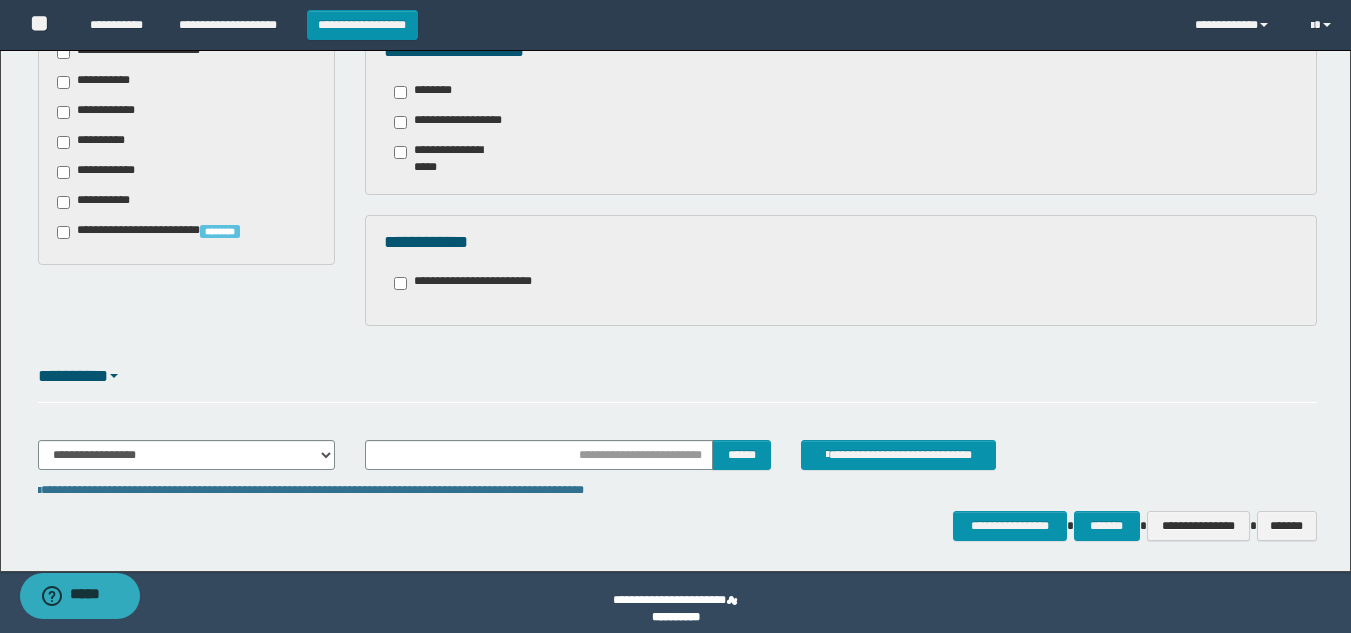 scroll, scrollTop: 613, scrollLeft: 0, axis: vertical 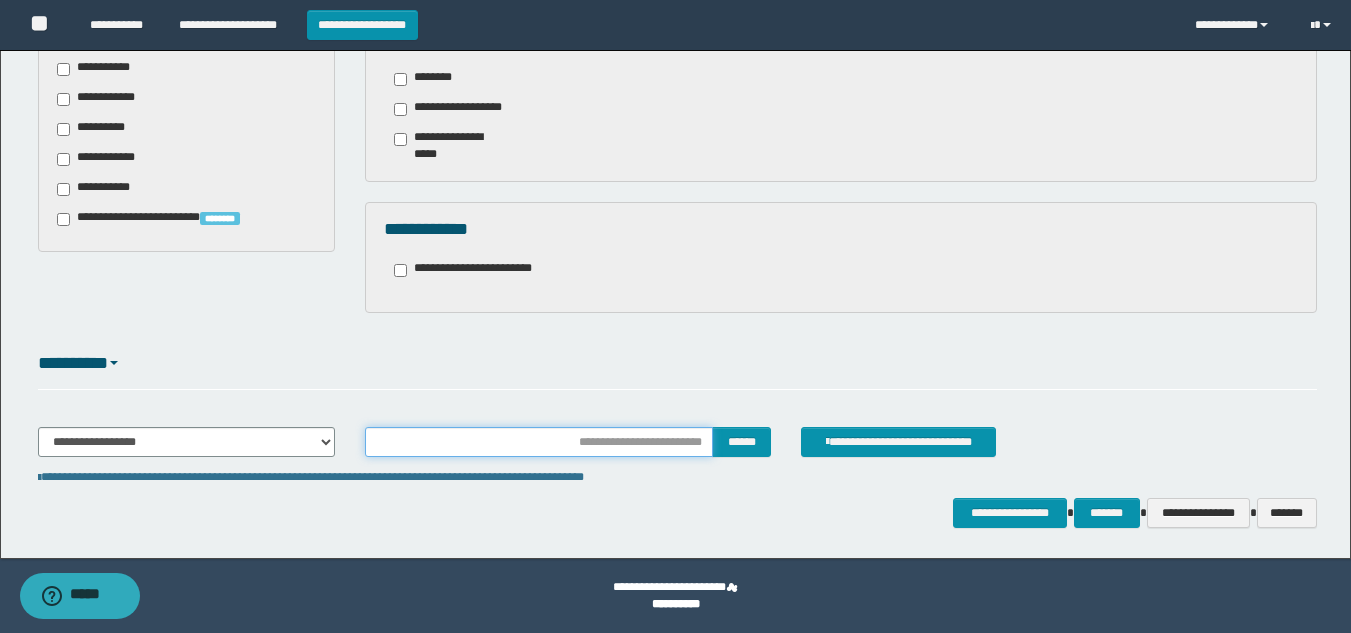 click at bounding box center [539, 442] 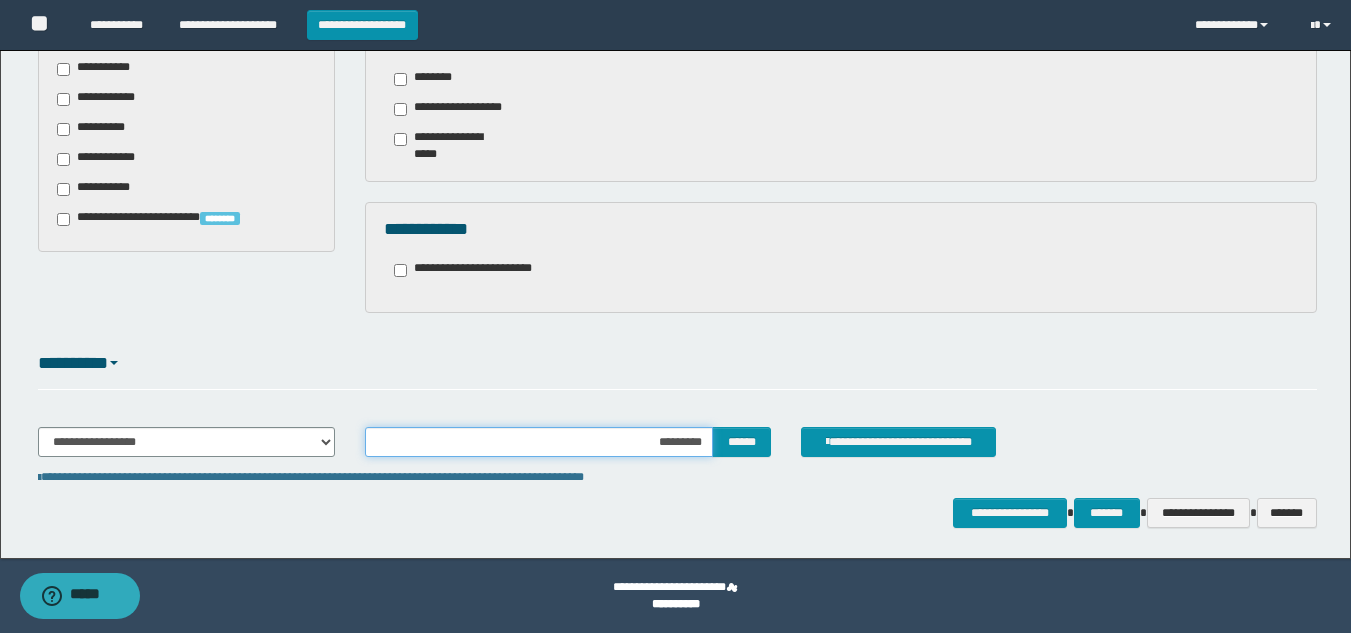 type on "**********" 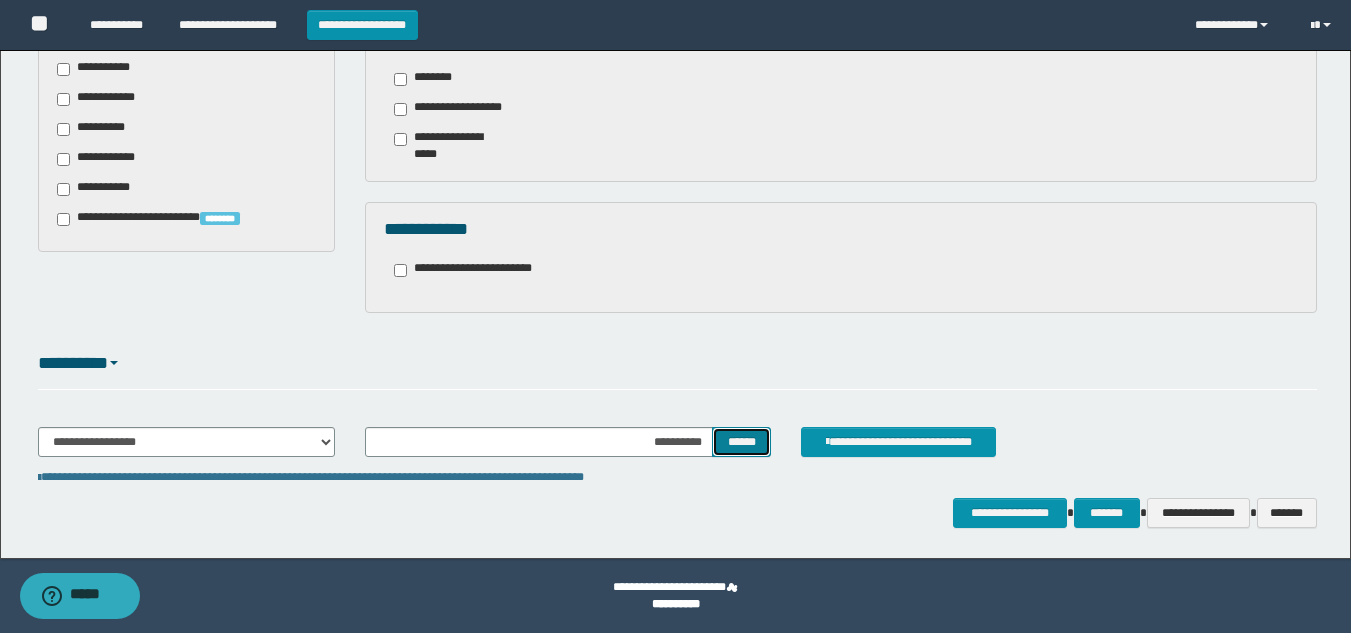 click on "******" at bounding box center [741, 442] 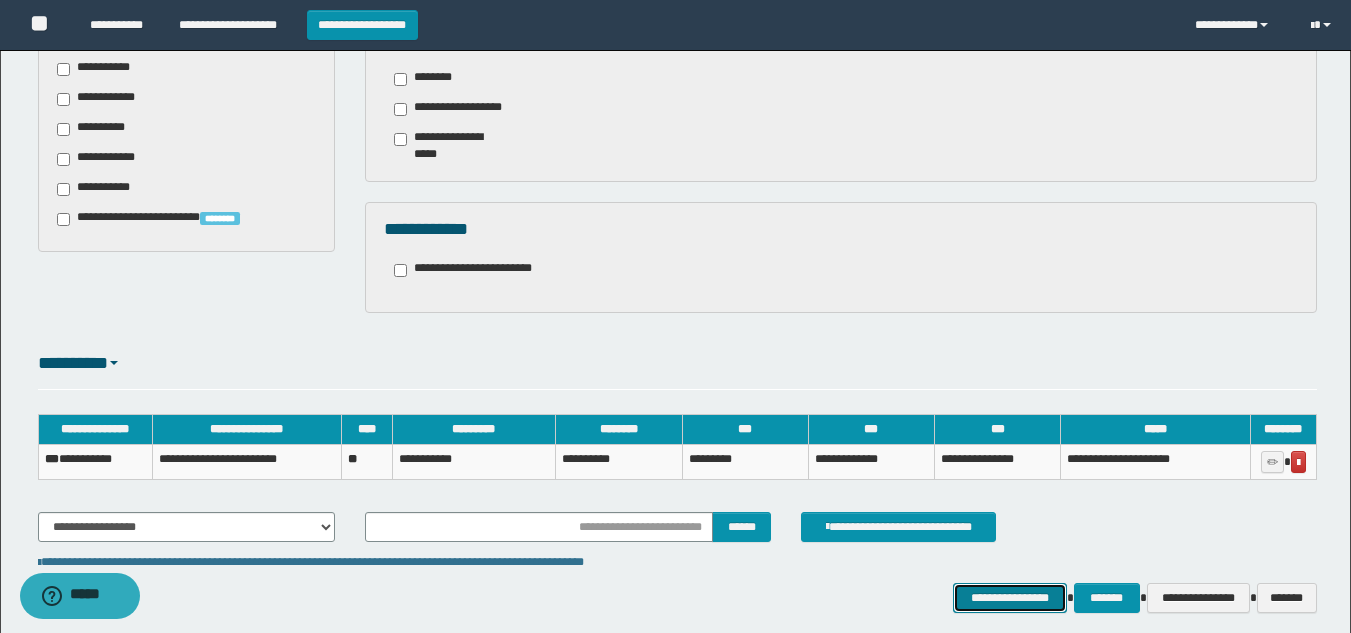click on "**********" at bounding box center [1009, 598] 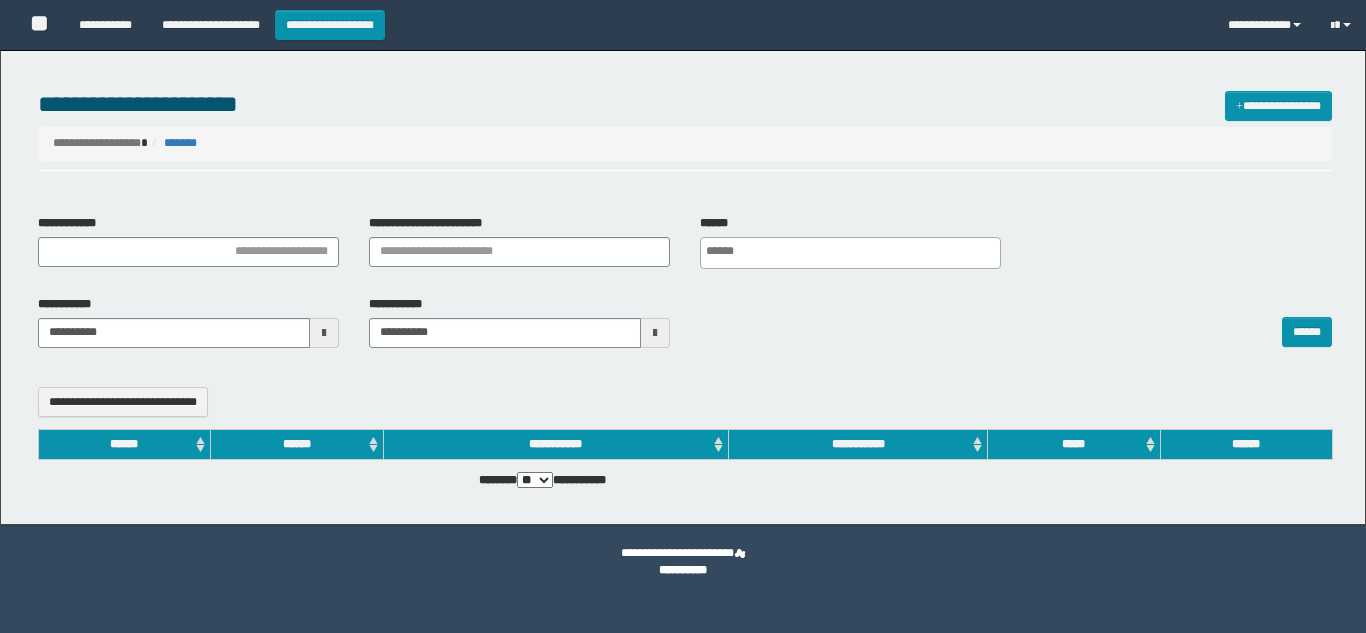 select 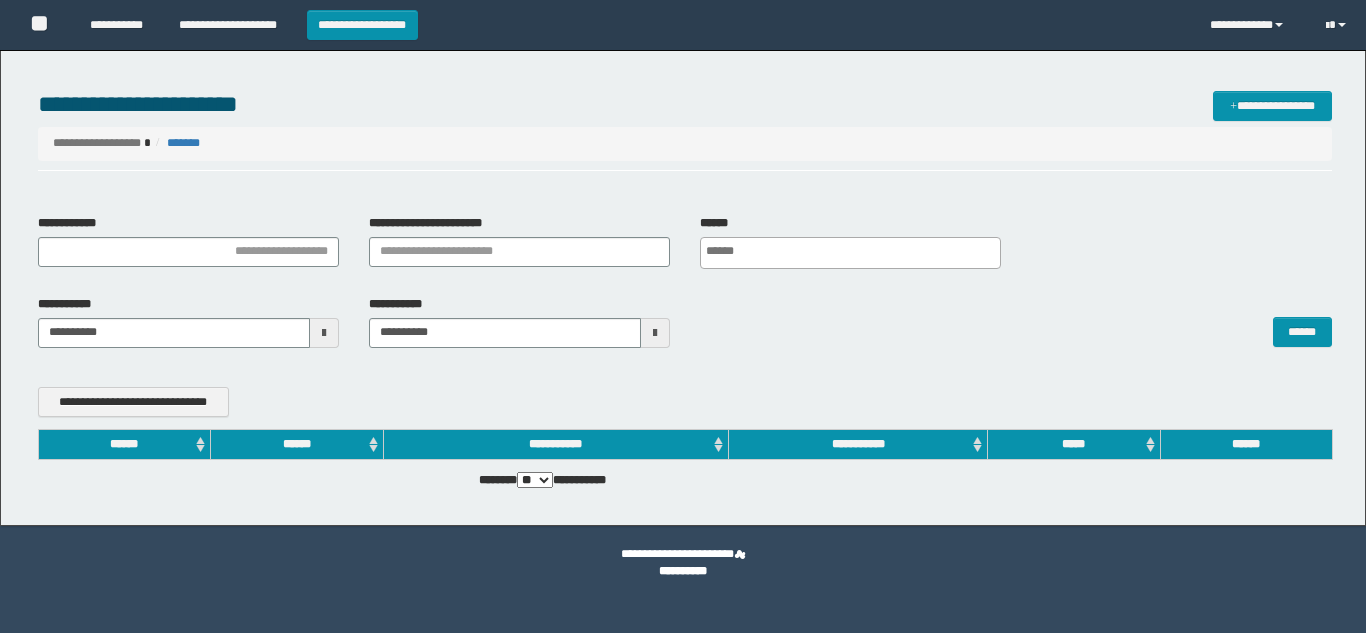 scroll, scrollTop: 0, scrollLeft: 0, axis: both 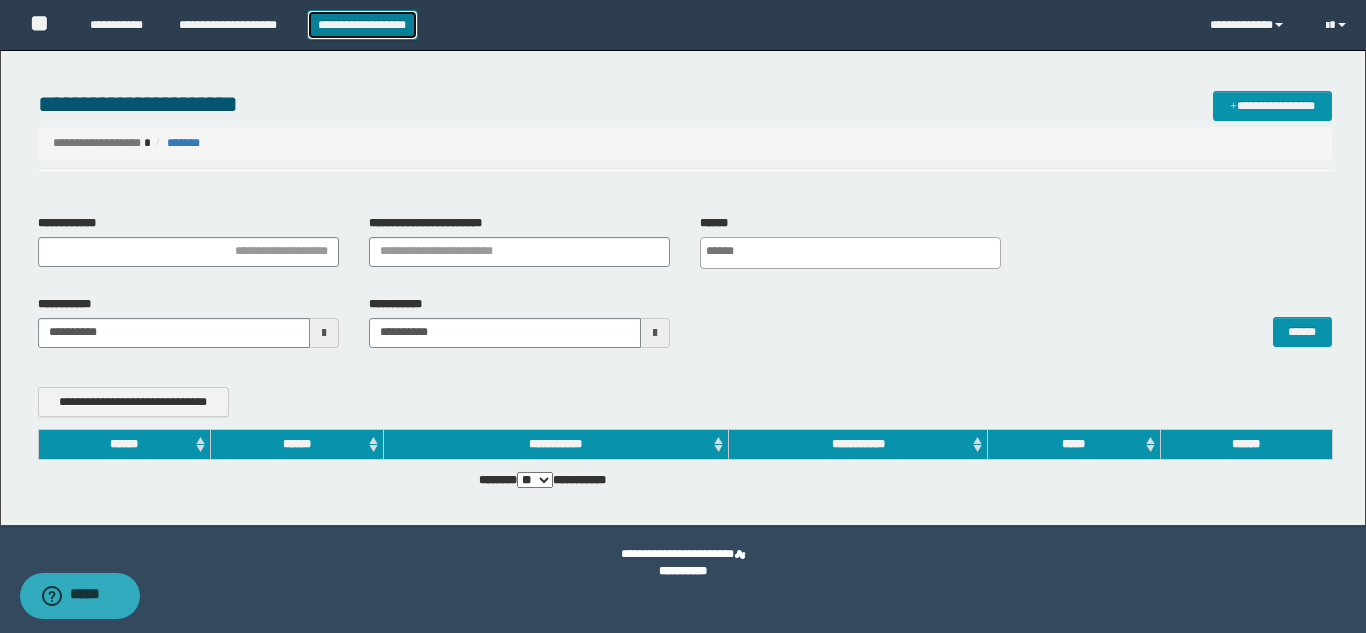 click on "**********" at bounding box center [362, 25] 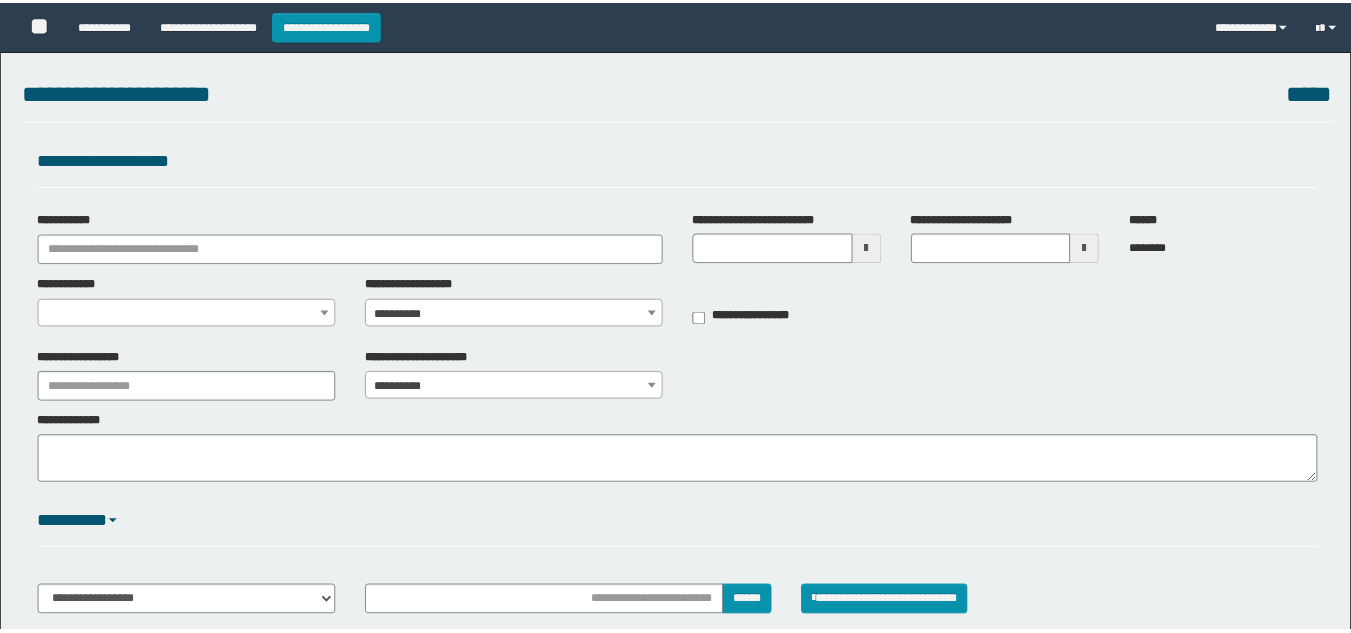 scroll, scrollTop: 0, scrollLeft: 0, axis: both 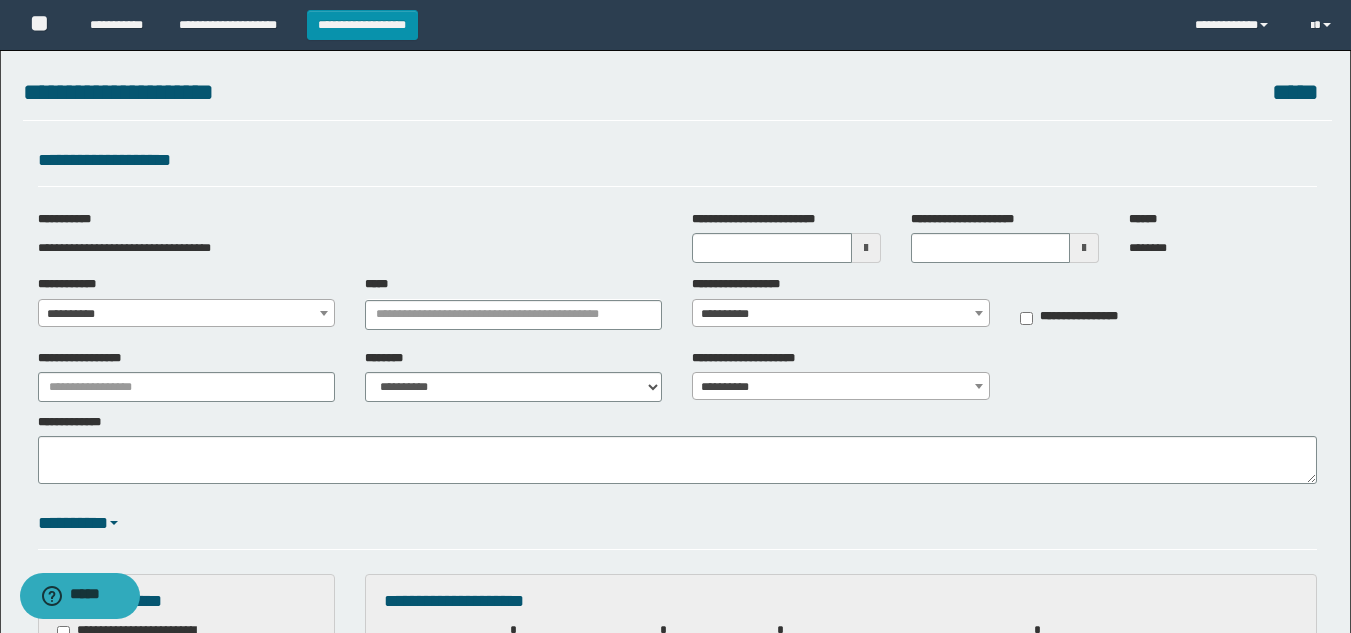click at bounding box center (866, 248) 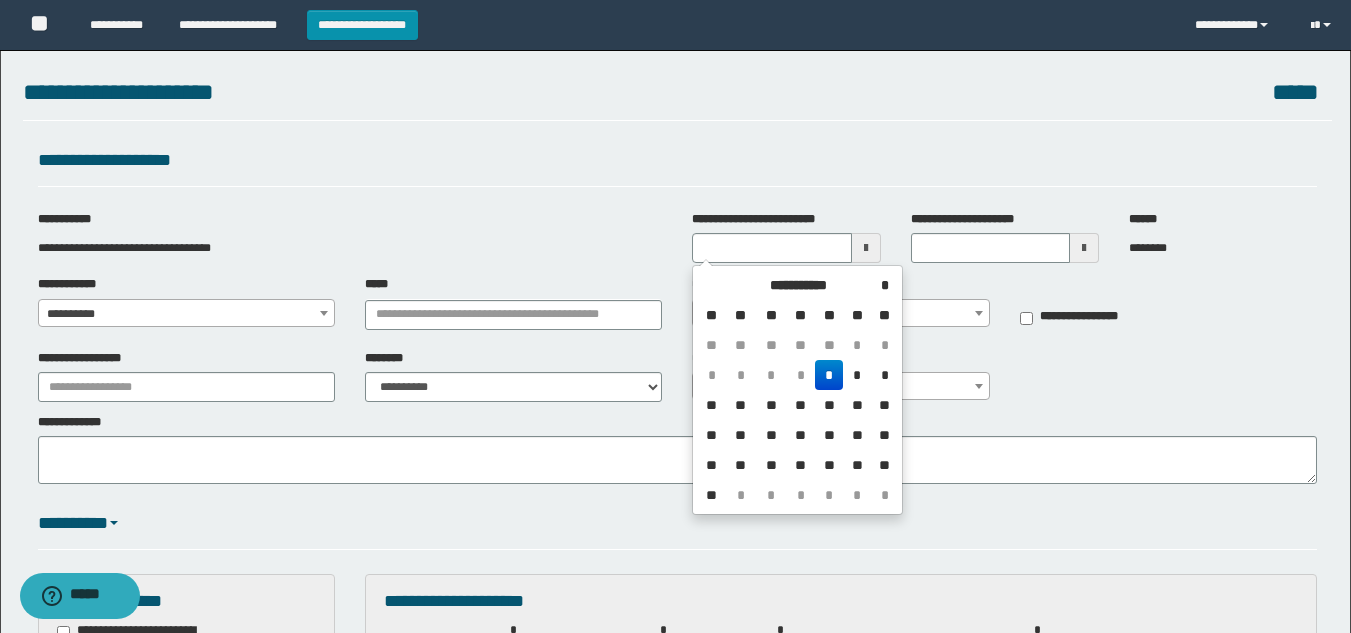click on "*" at bounding box center (829, 375) 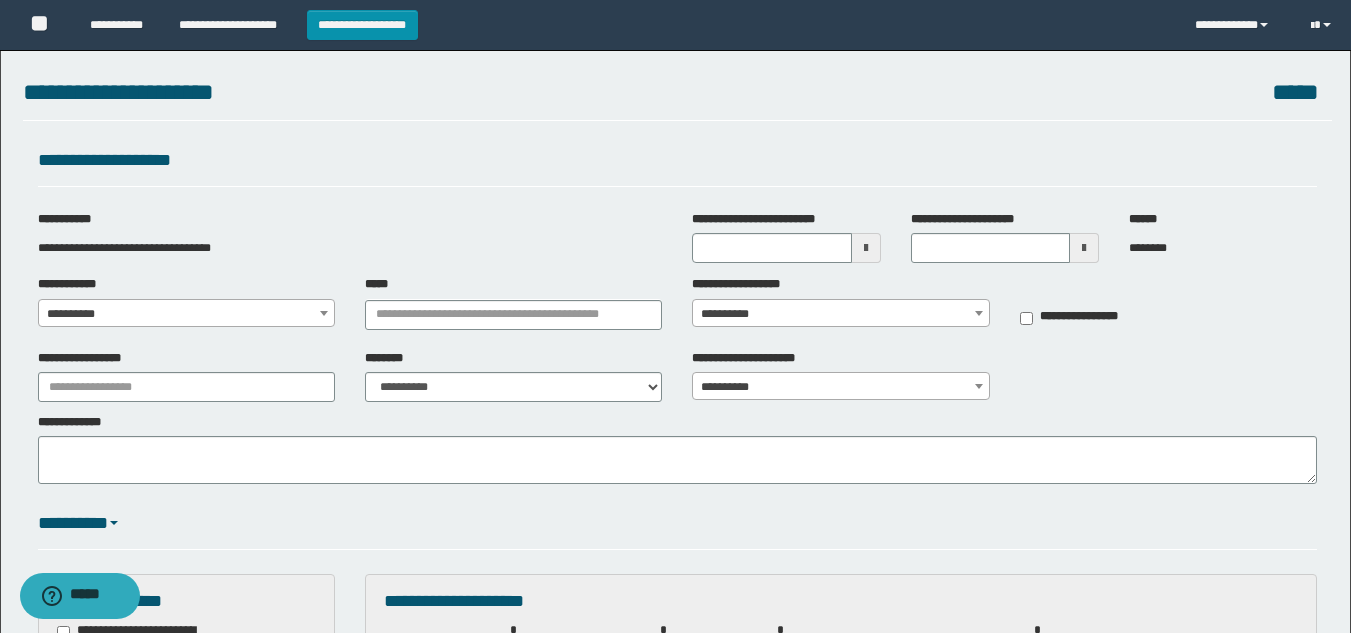 click on "**********" at bounding box center [186, 301] 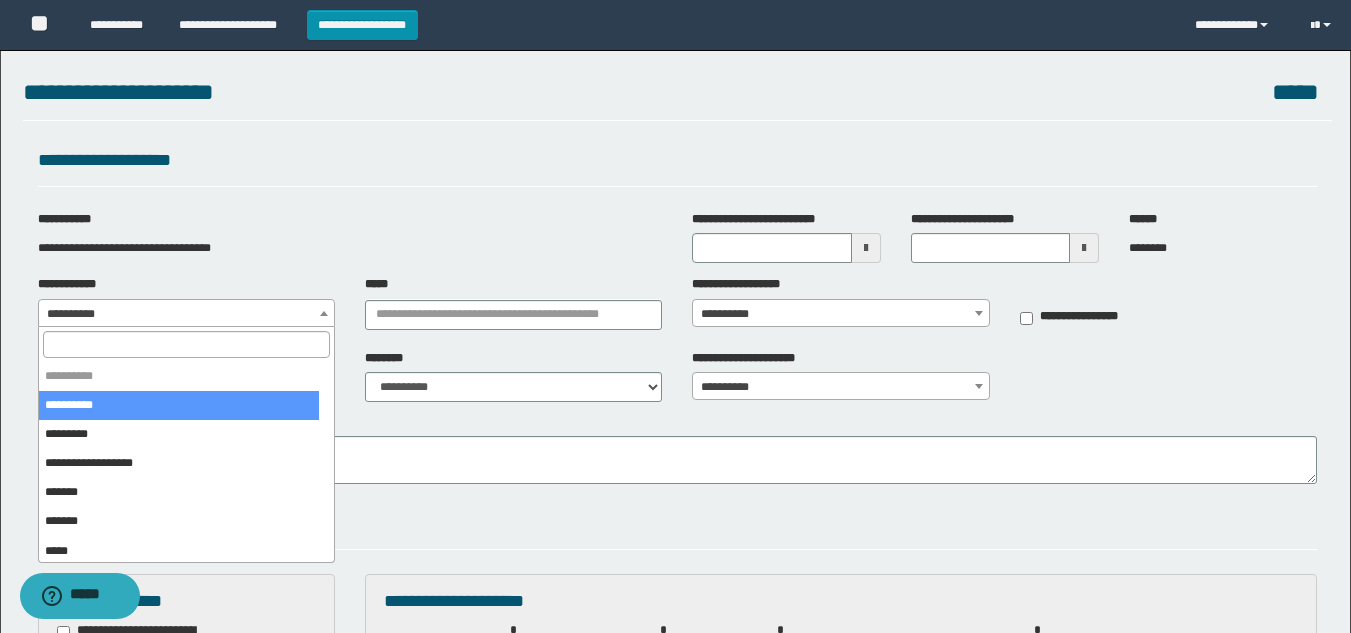 click on "**********" at bounding box center (186, 314) 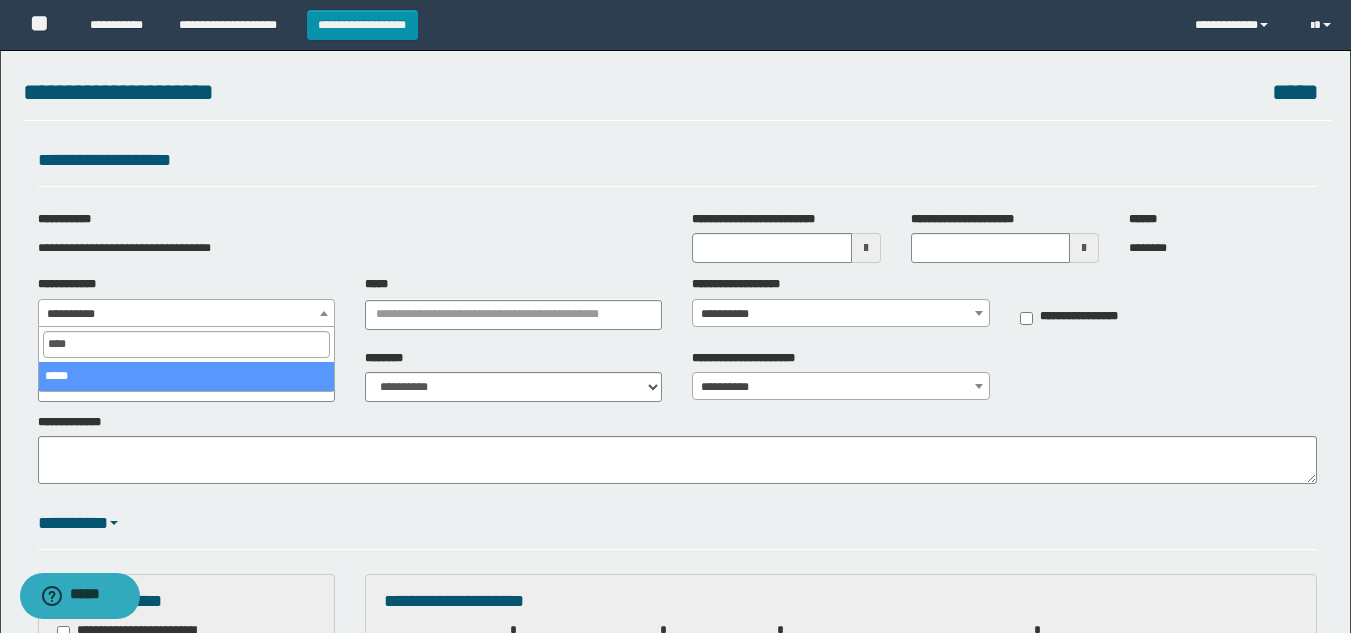 type on "****" 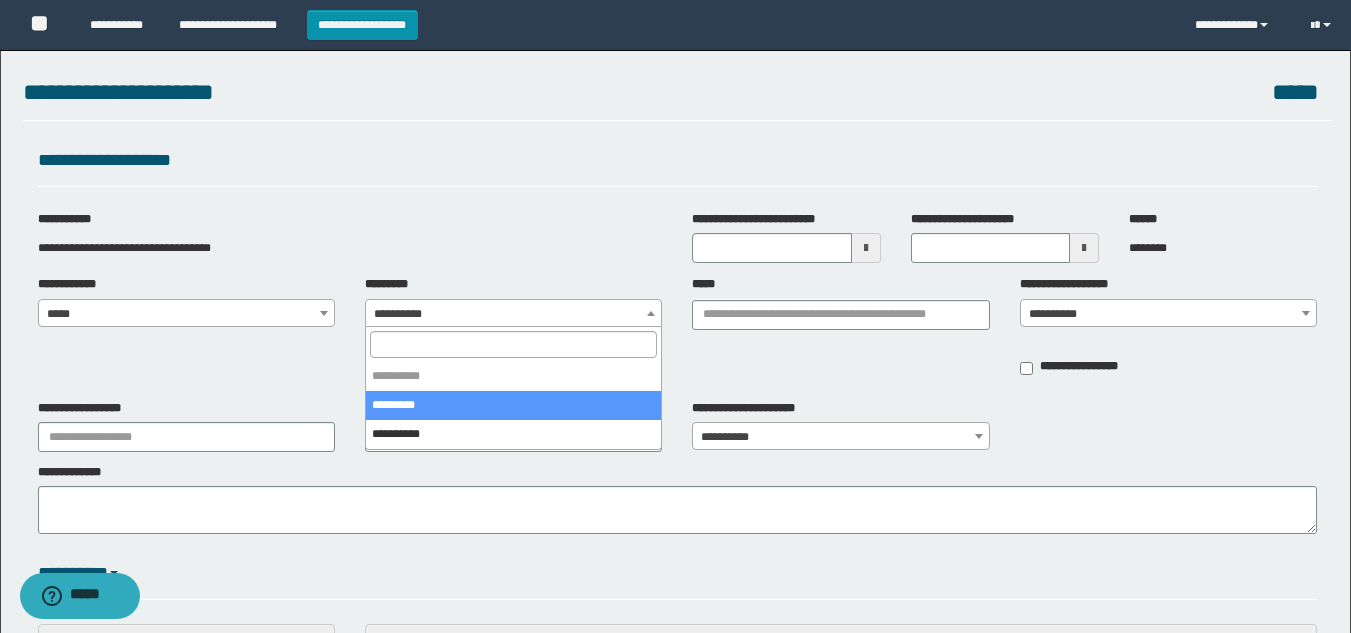 click on "**********" at bounding box center (513, 314) 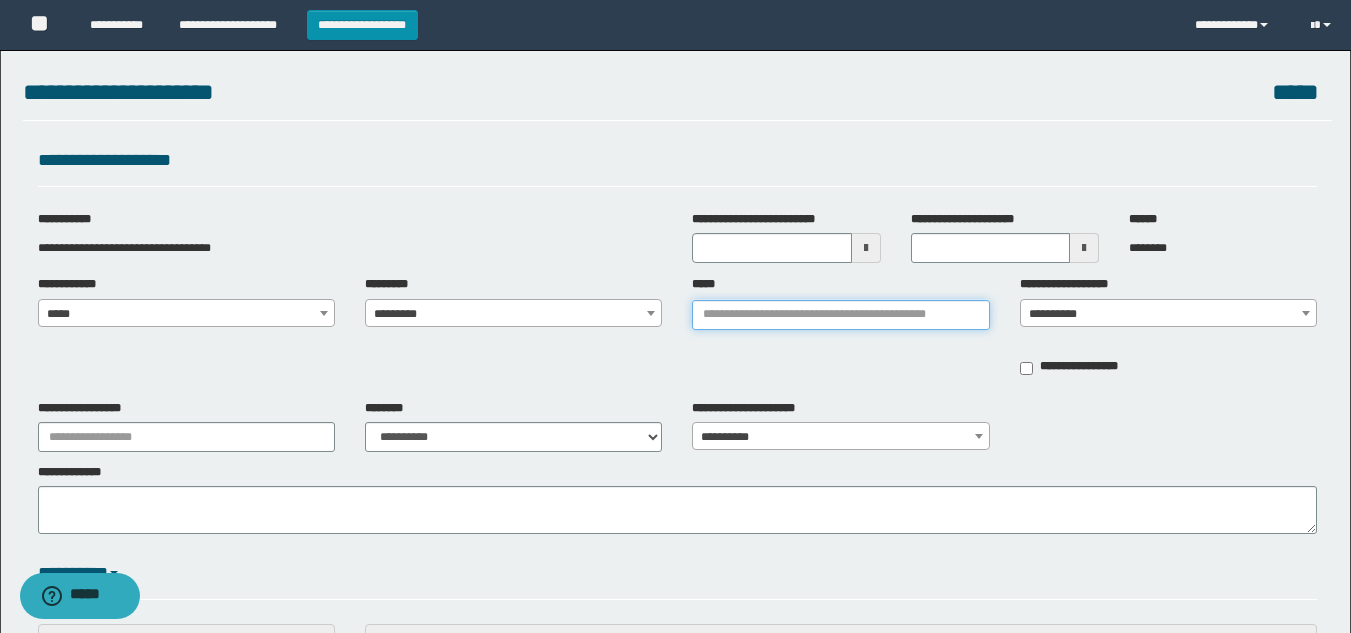 click on "*****" at bounding box center [840, 315] 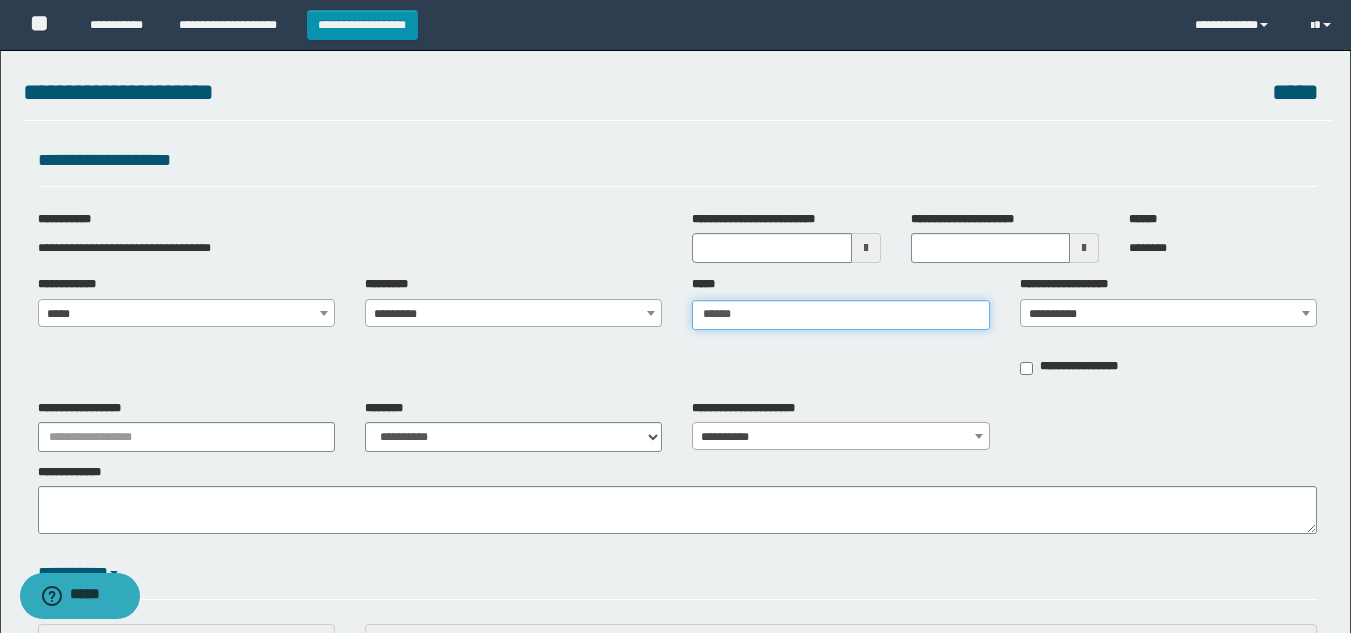 type on "*******" 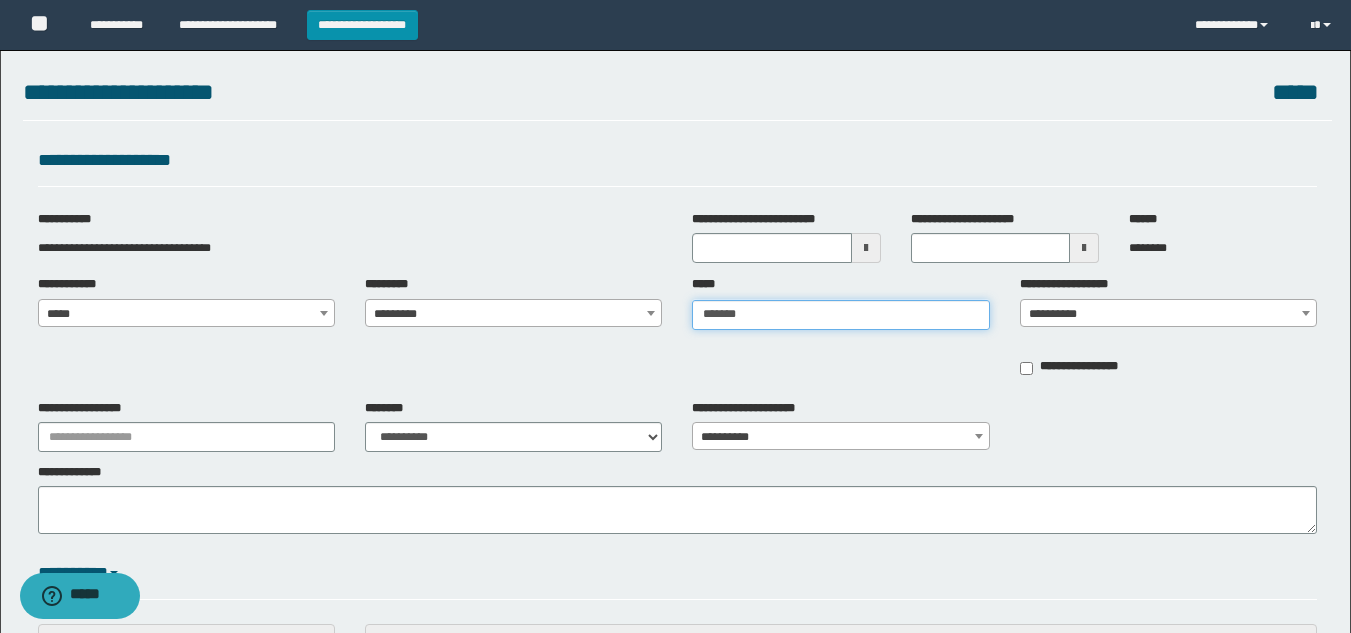 type on "*******" 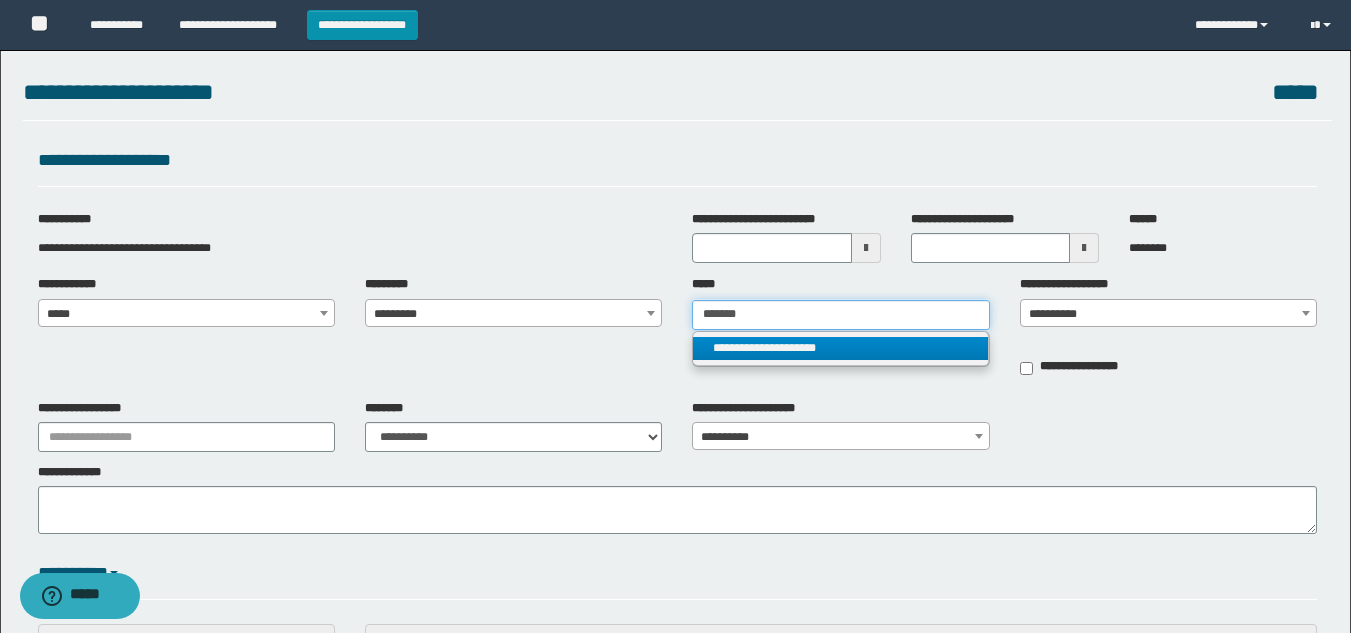 type on "*******" 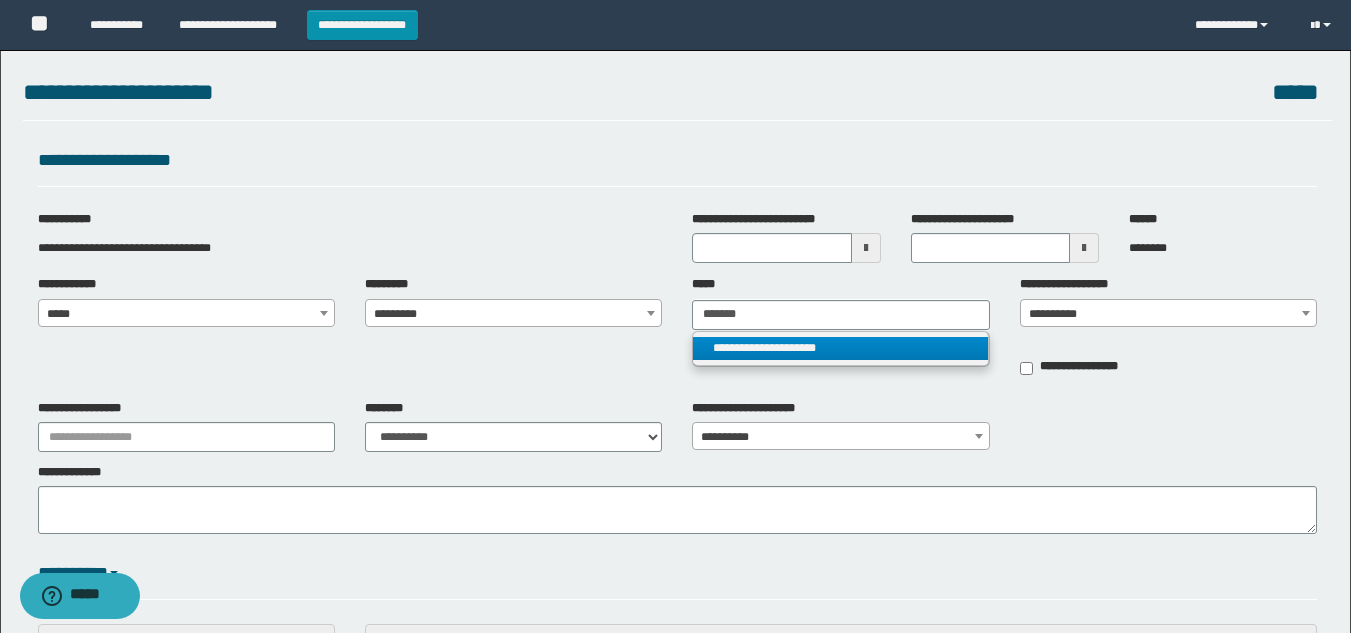 type 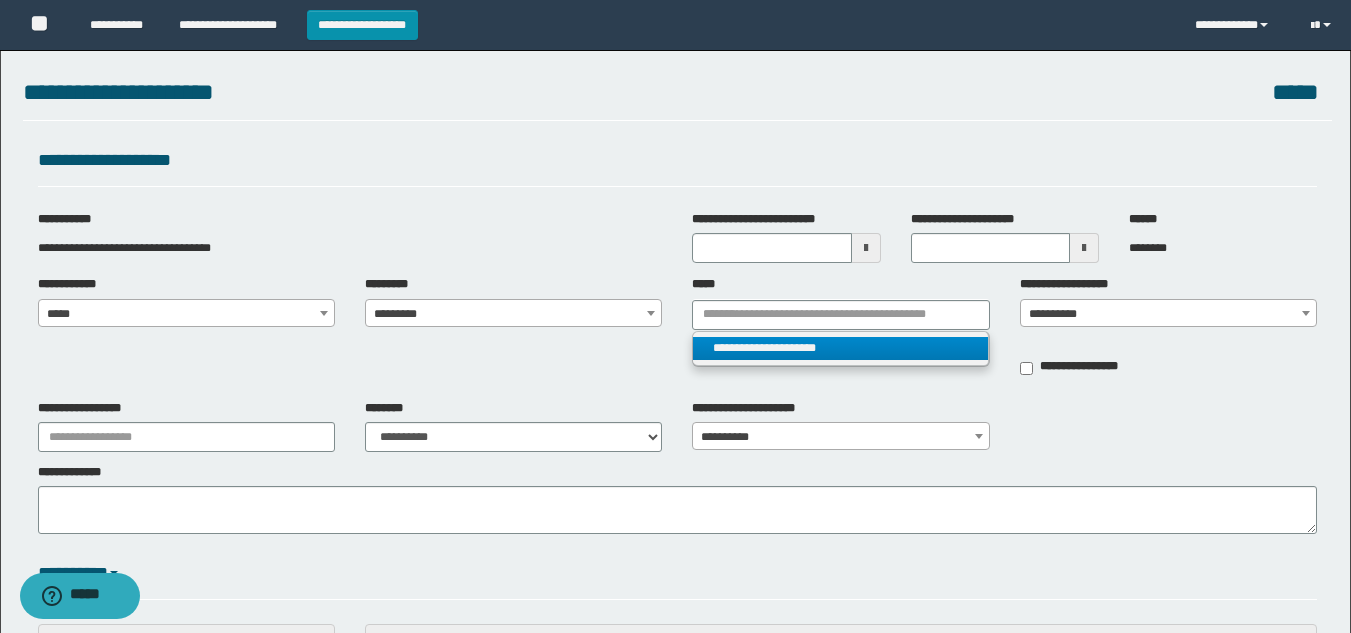 drag, startPoint x: 791, startPoint y: 353, endPoint x: 1013, endPoint y: 324, distance: 223.88614 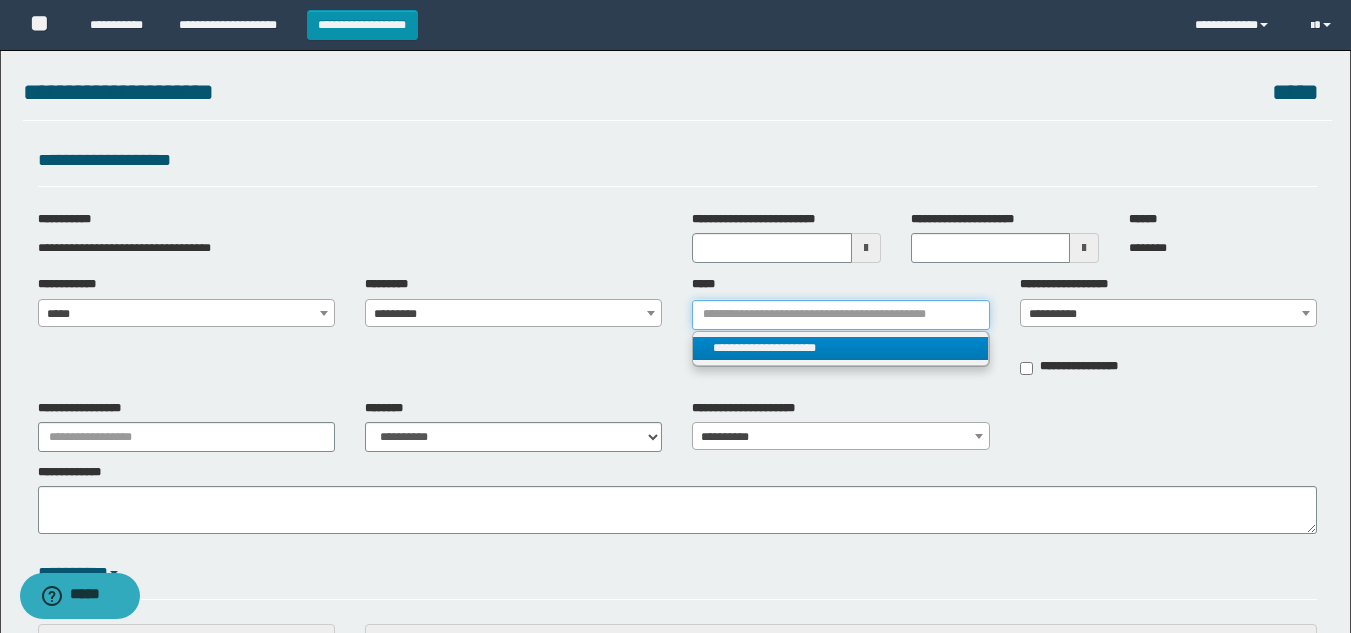 type 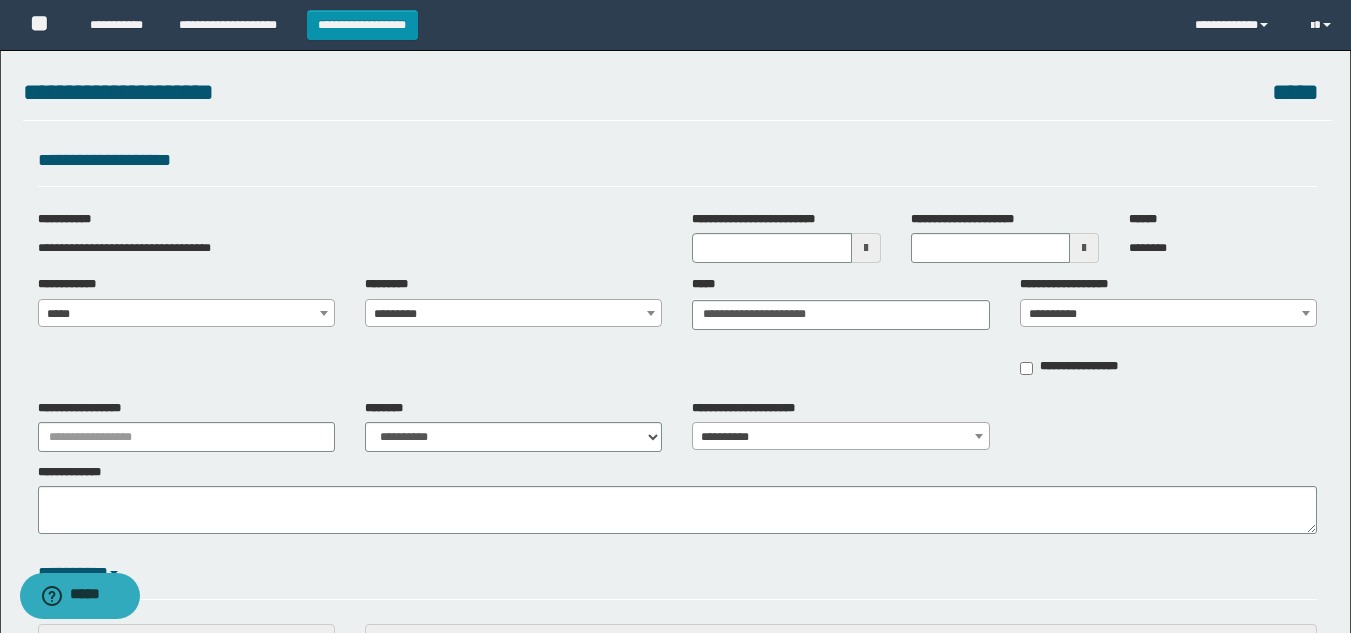 click on "**********" at bounding box center [1168, 314] 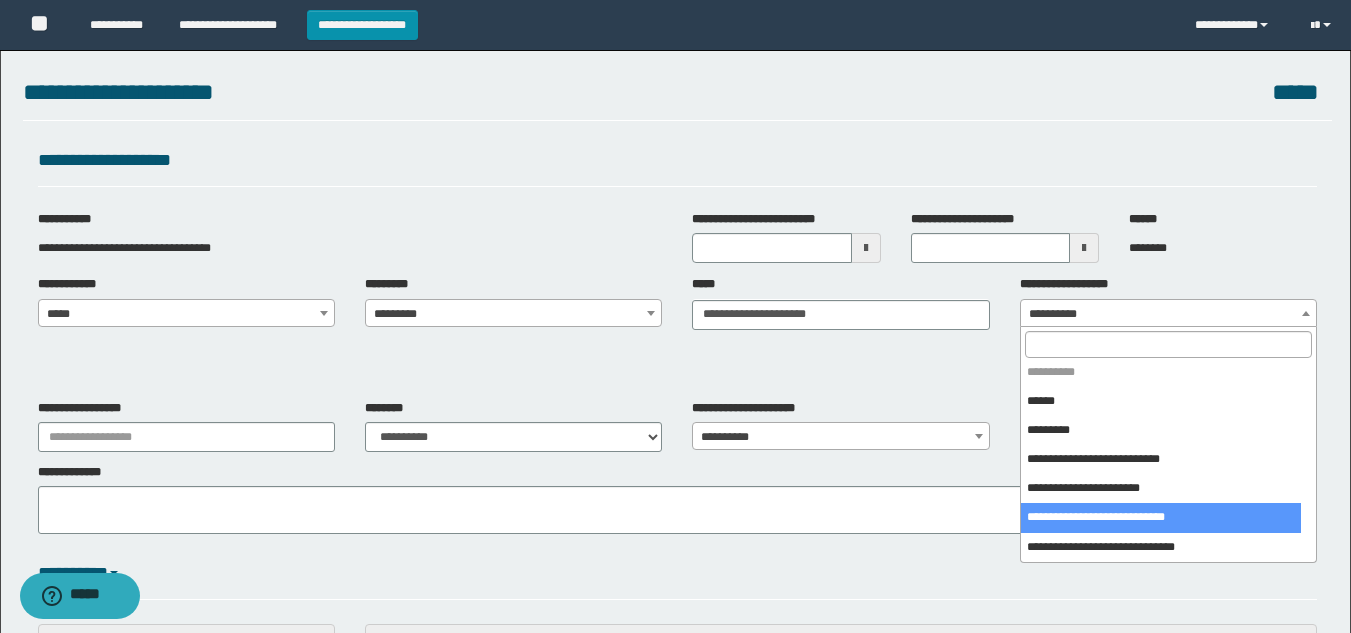 scroll, scrollTop: 0, scrollLeft: 0, axis: both 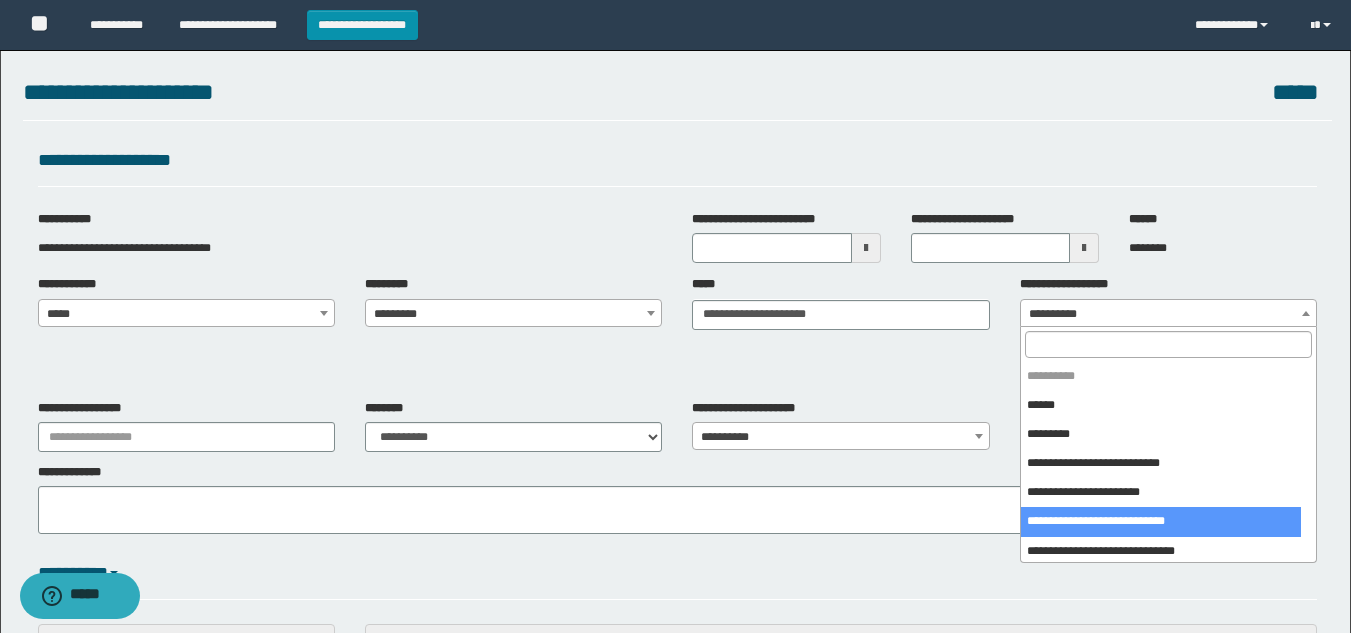 select on "***" 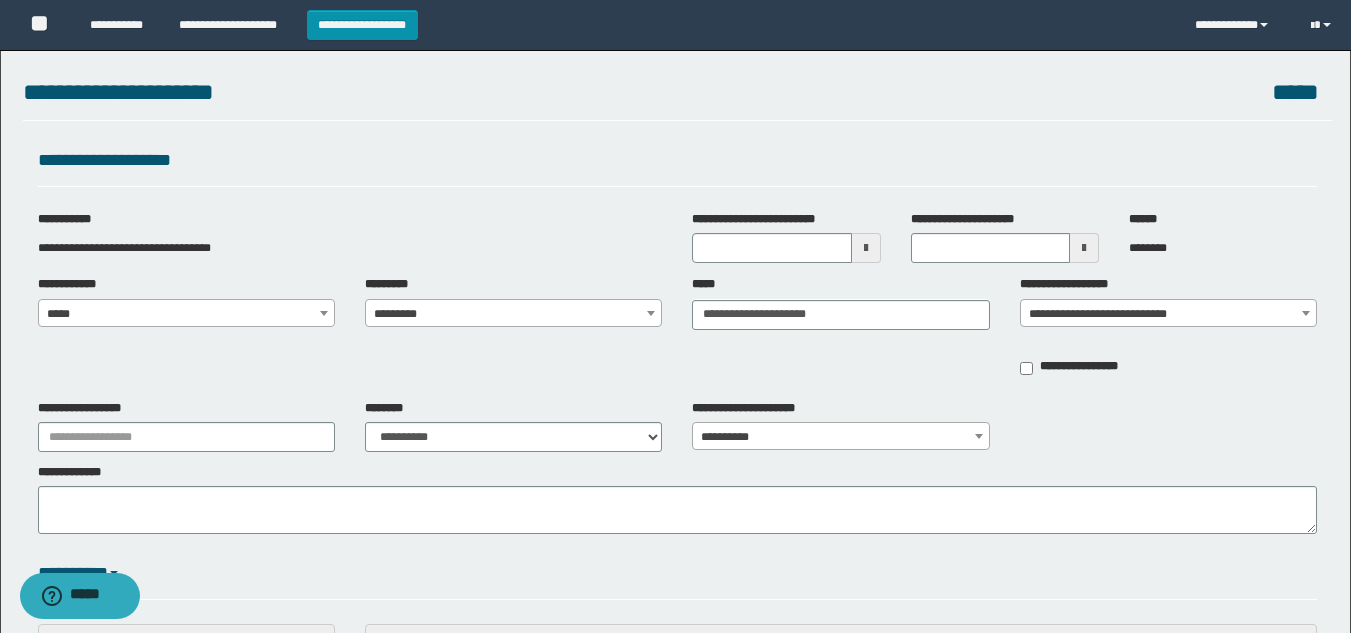 type on "**********" 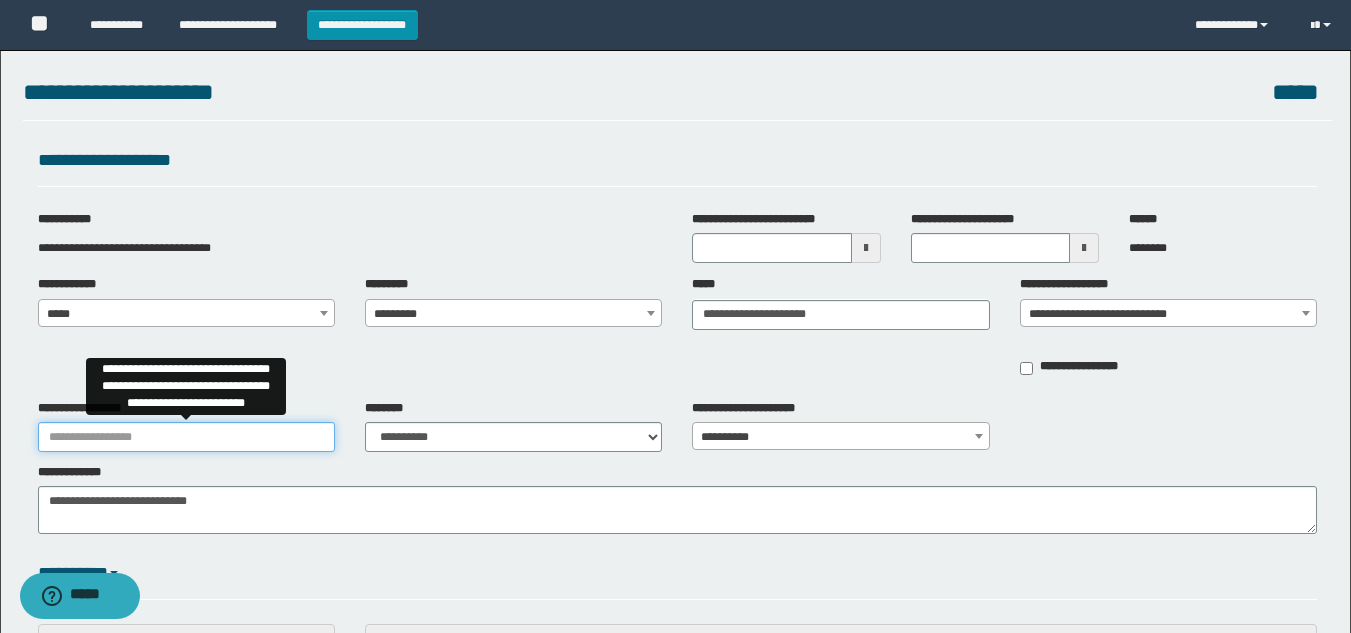 drag, startPoint x: 139, startPoint y: 450, endPoint x: 152, endPoint y: 450, distance: 13 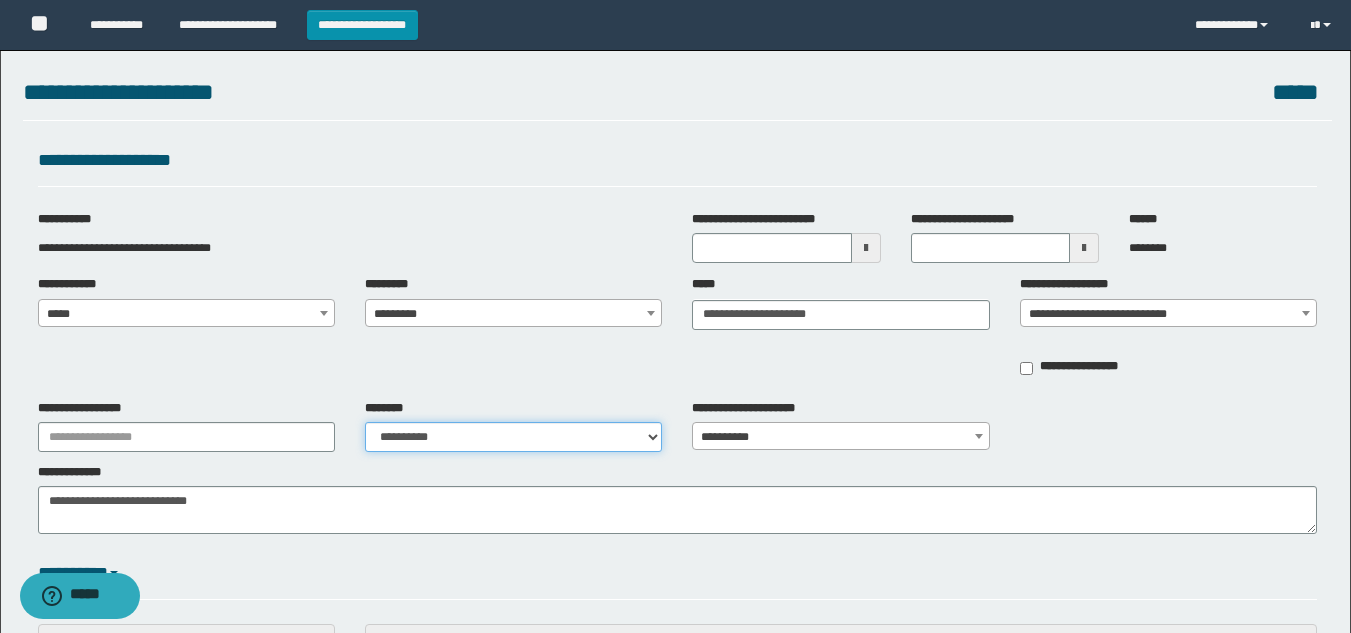 click on "**********" at bounding box center (513, 437) 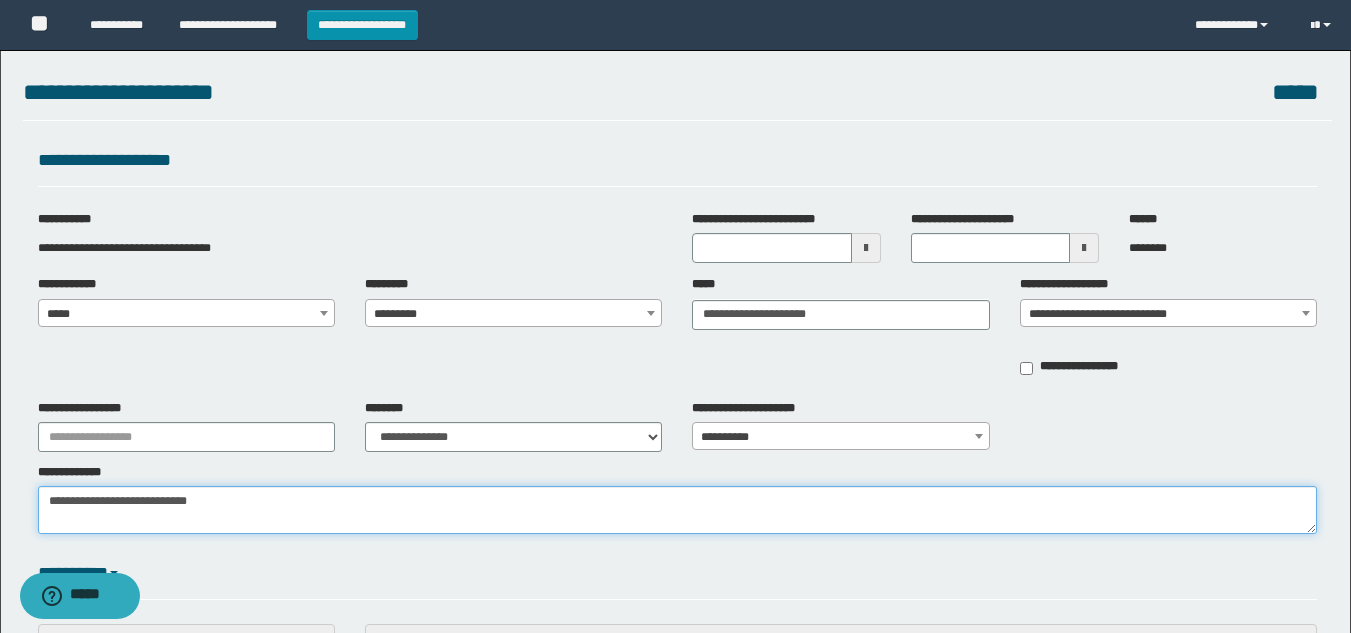 click on "**********" at bounding box center [677, 510] 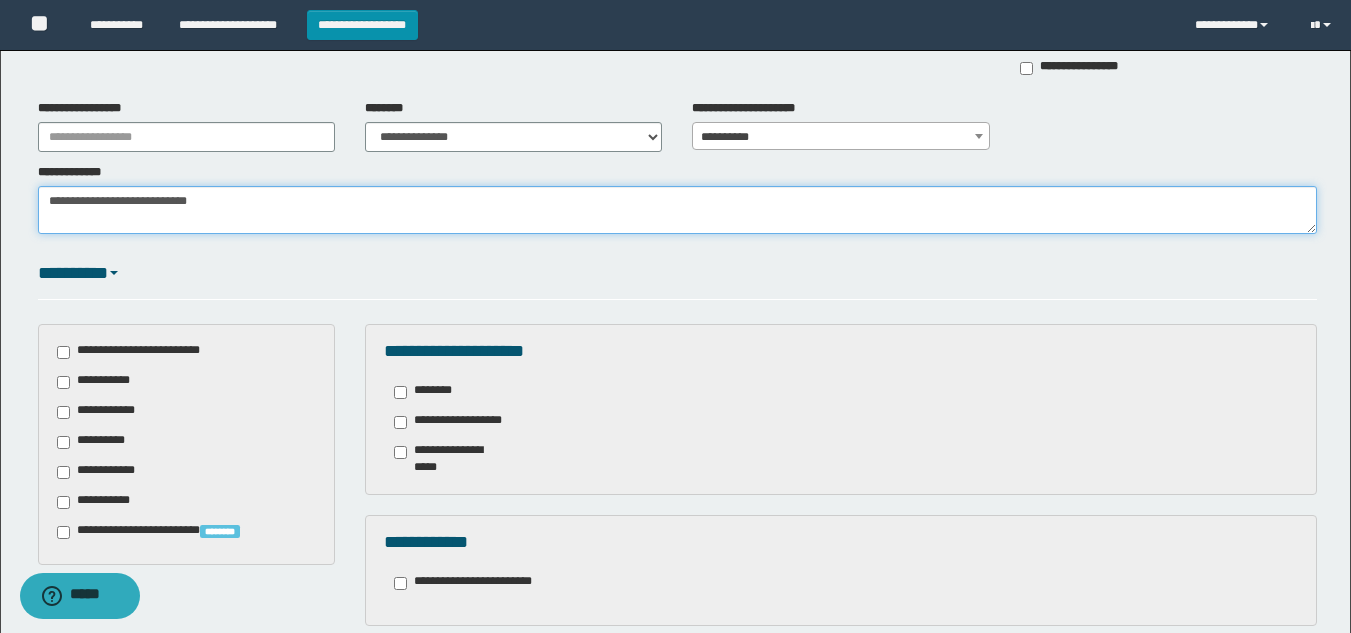 scroll, scrollTop: 600, scrollLeft: 0, axis: vertical 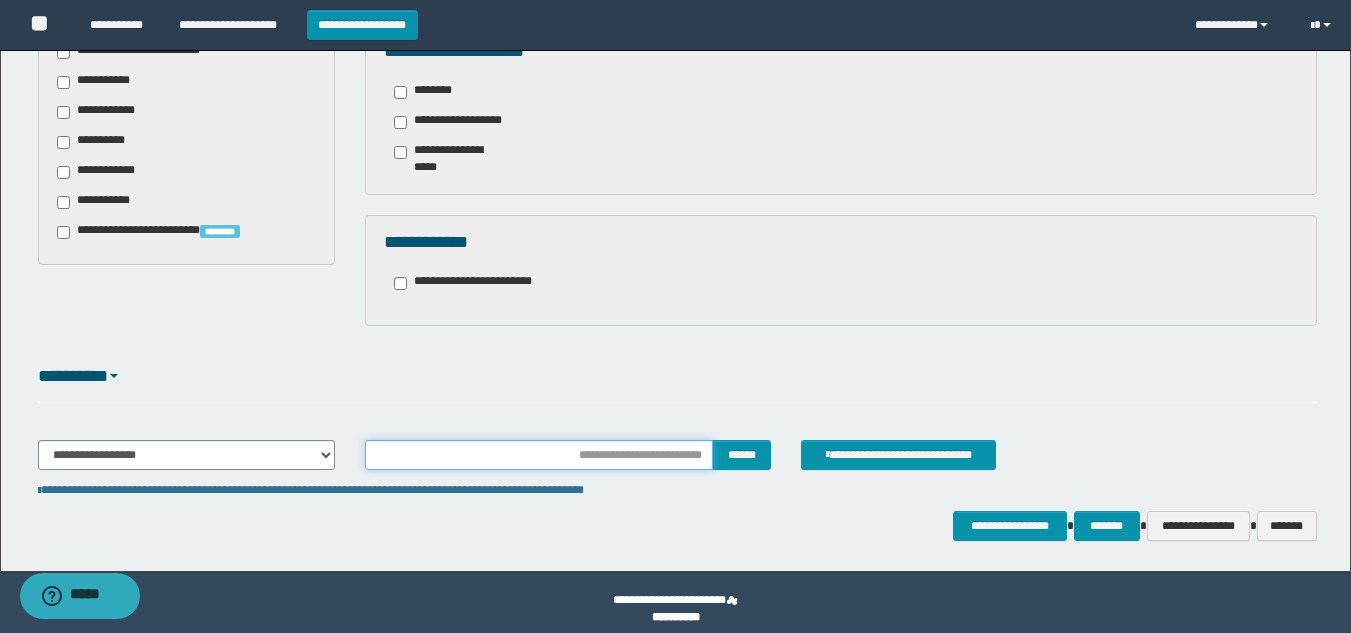 click at bounding box center (539, 455) 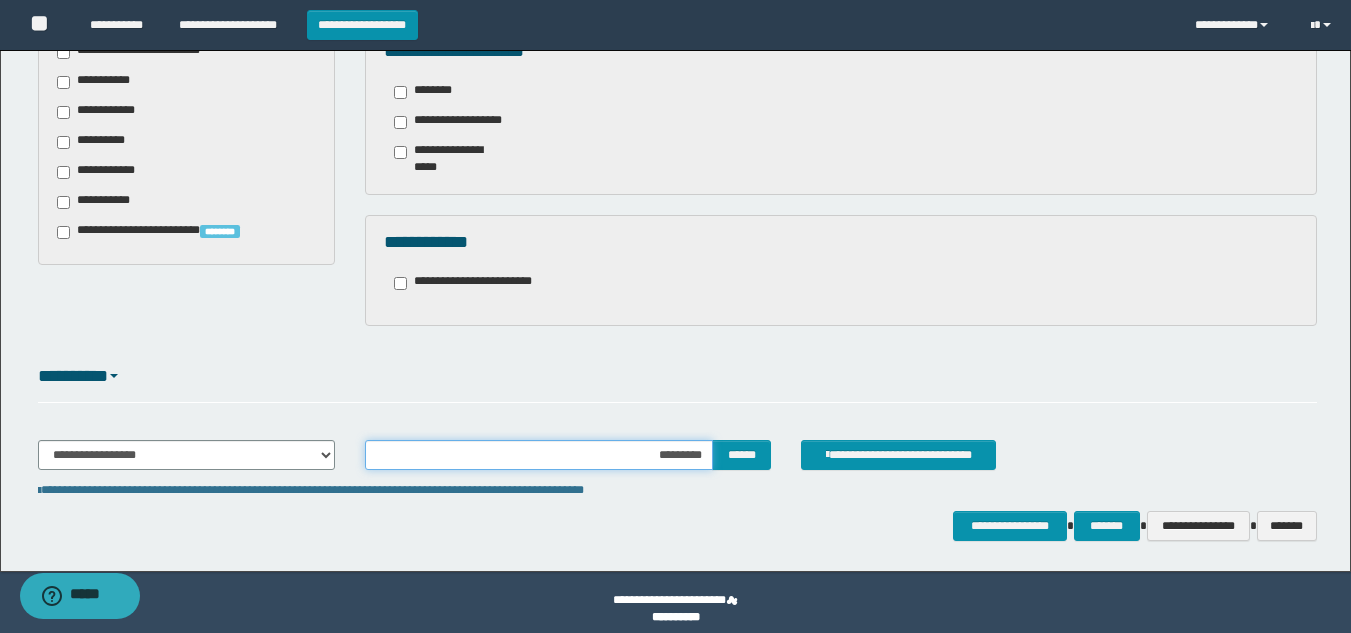 type on "**********" 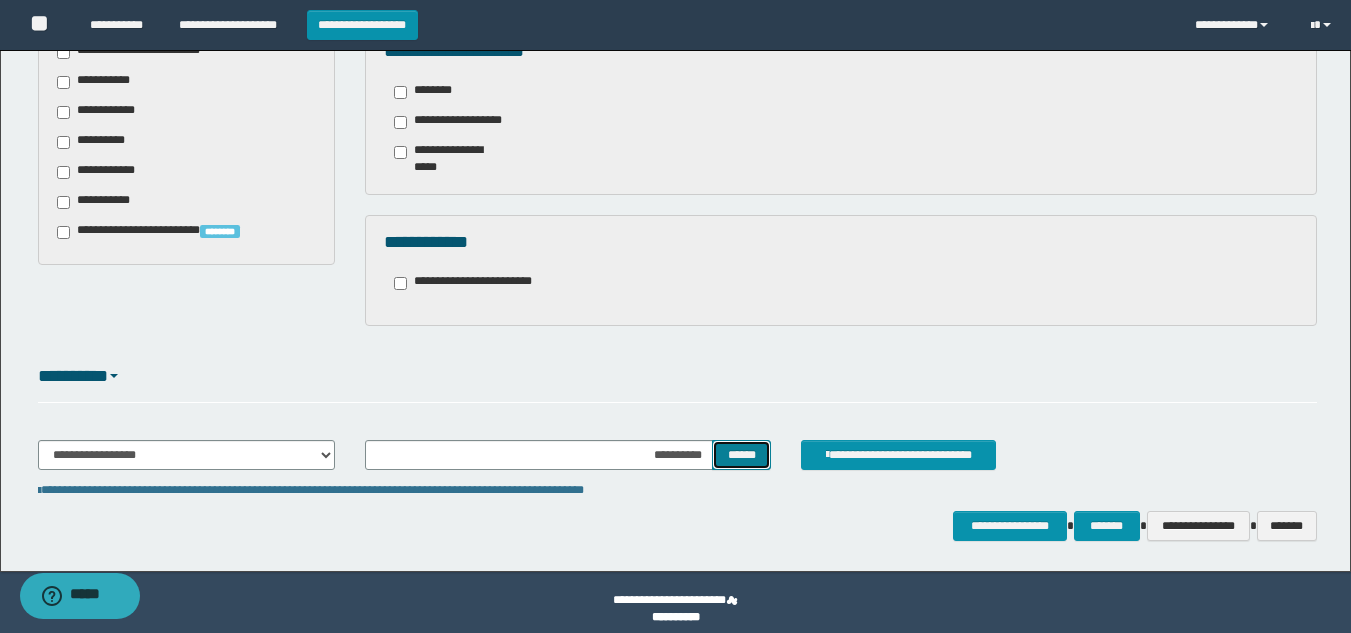 click on "******" at bounding box center [741, 455] 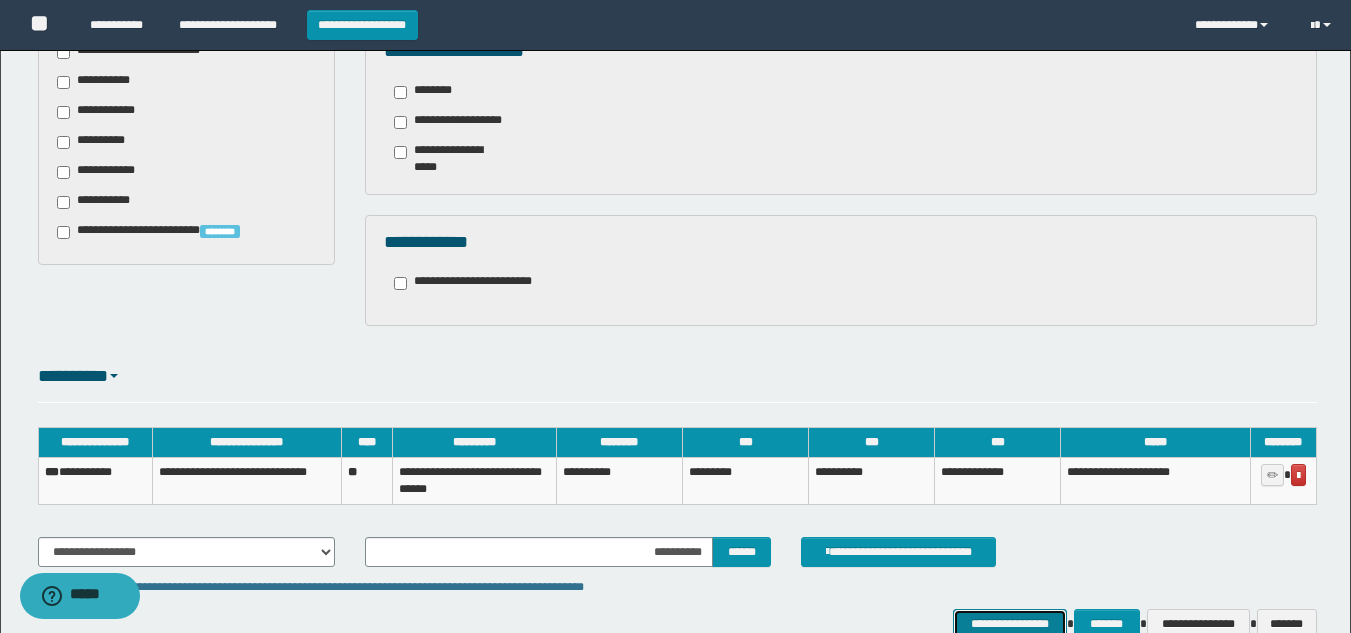 click on "**********" at bounding box center (1009, 624) 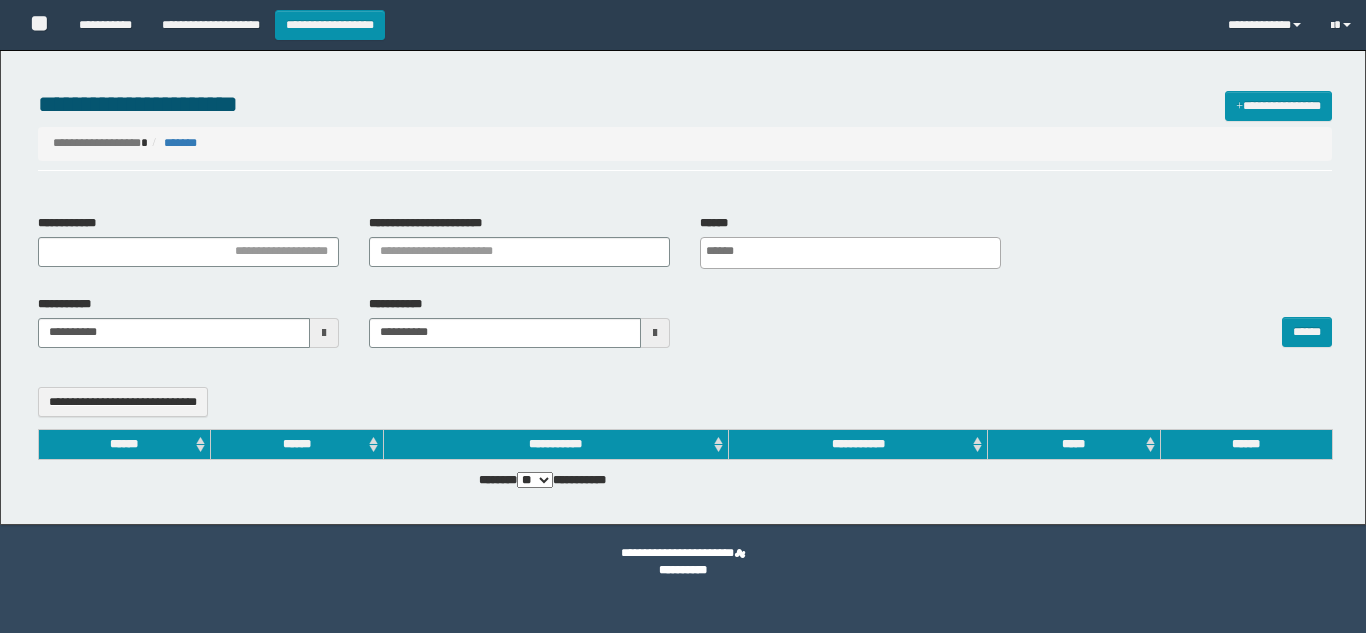 select 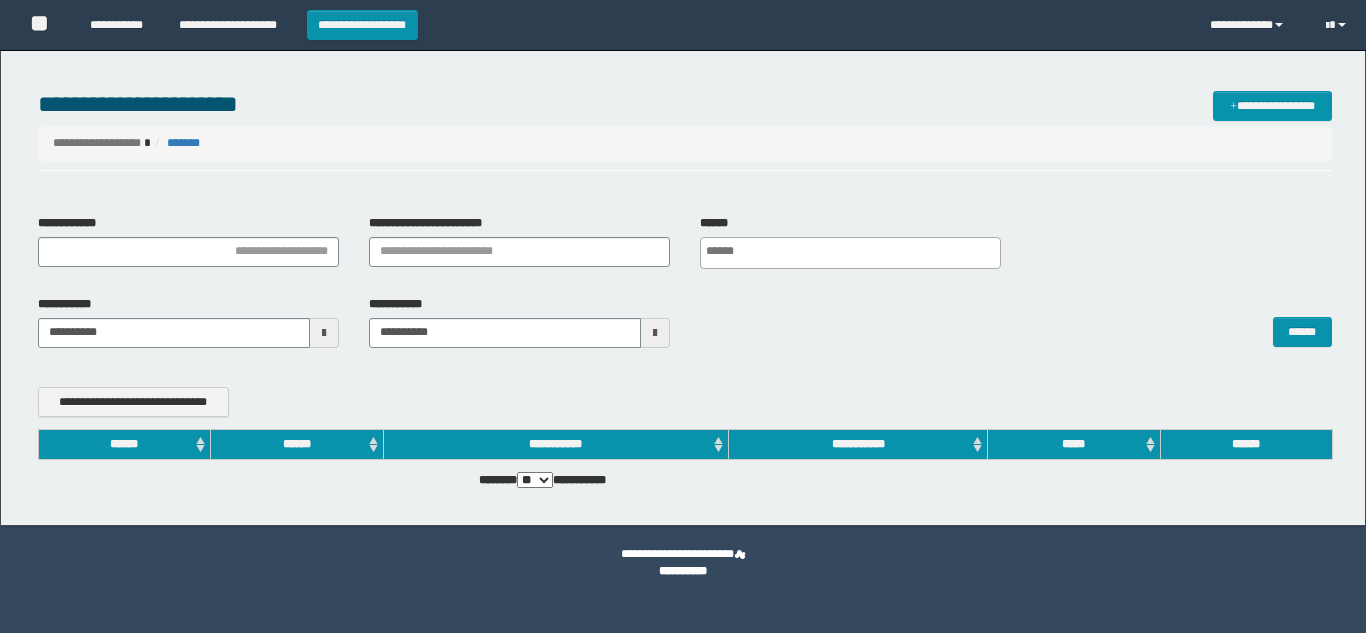 scroll, scrollTop: 0, scrollLeft: 0, axis: both 